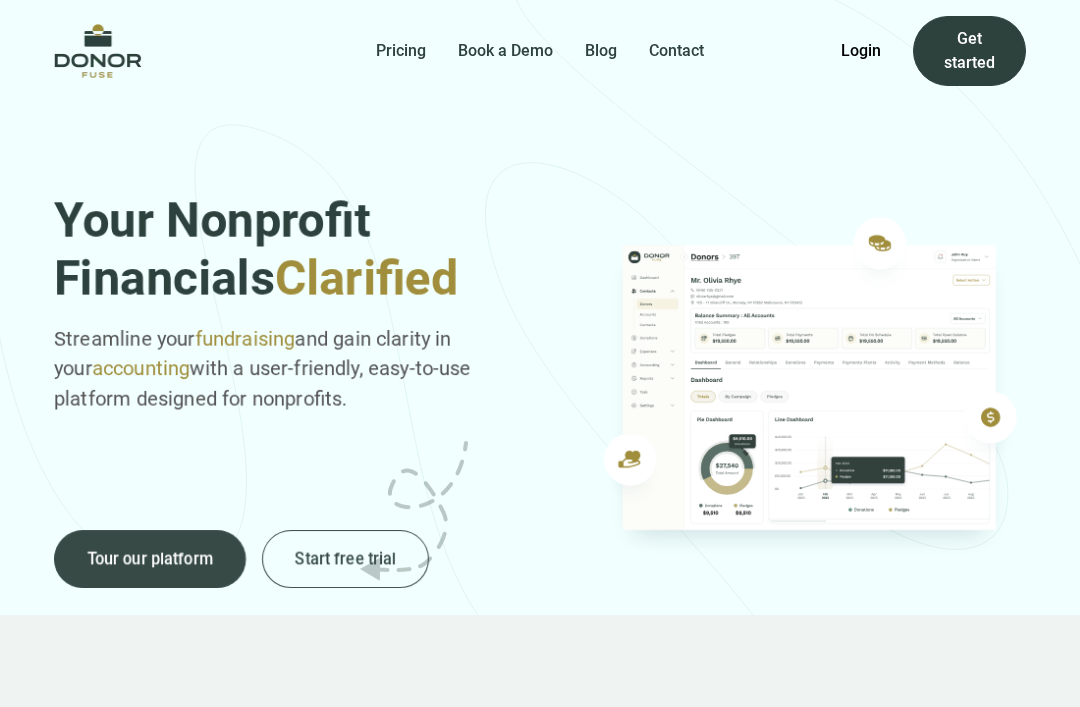 scroll, scrollTop: 0, scrollLeft: 0, axis: both 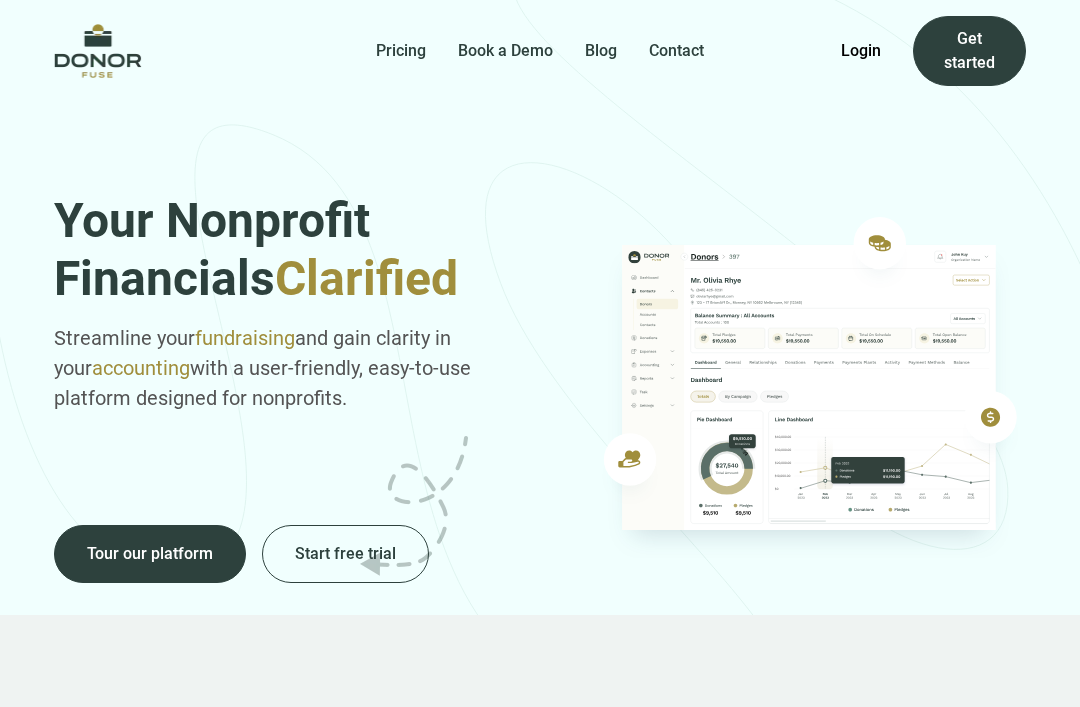 click on "Login" at bounding box center [861, 51] 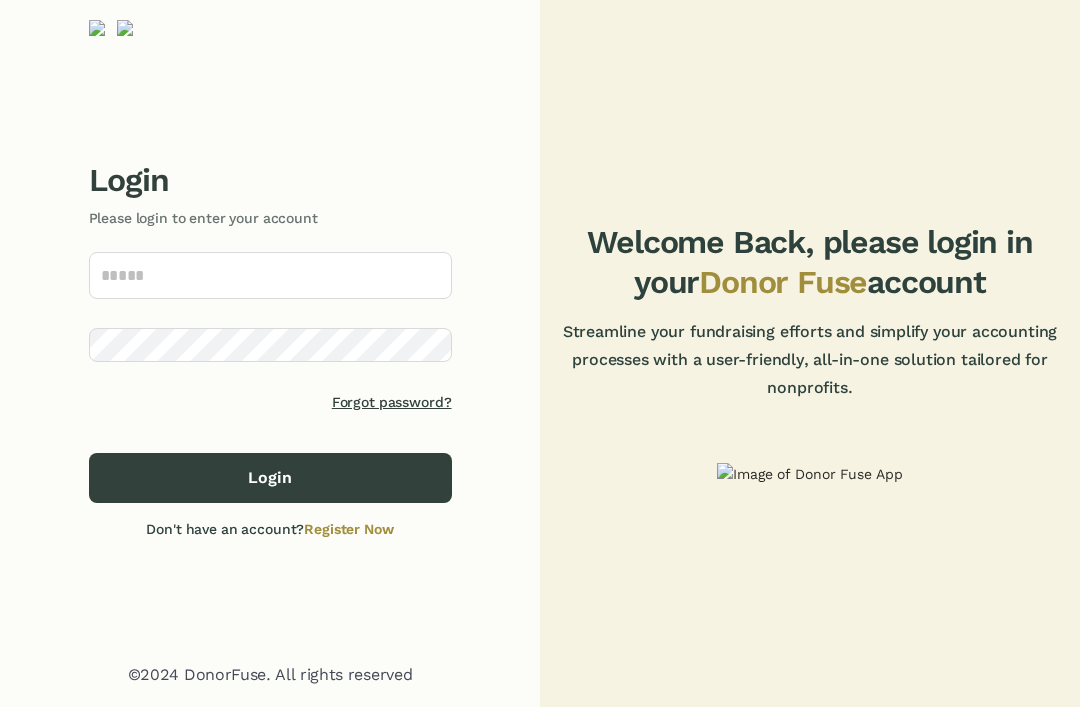 scroll, scrollTop: 0, scrollLeft: 0, axis: both 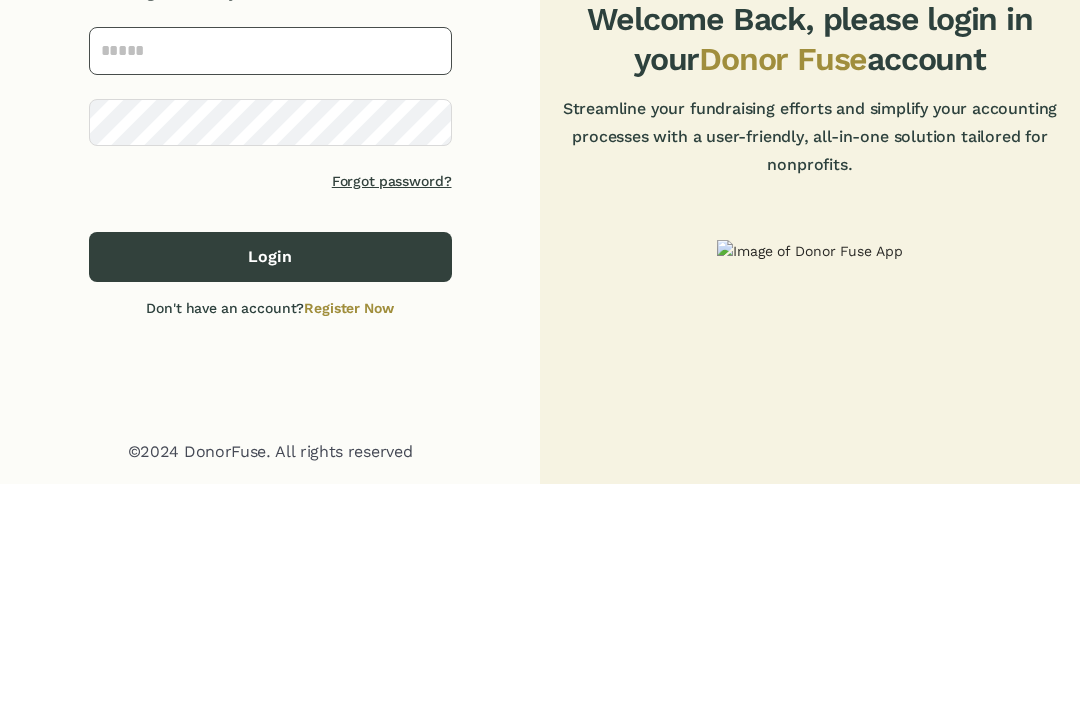 type on "**********" 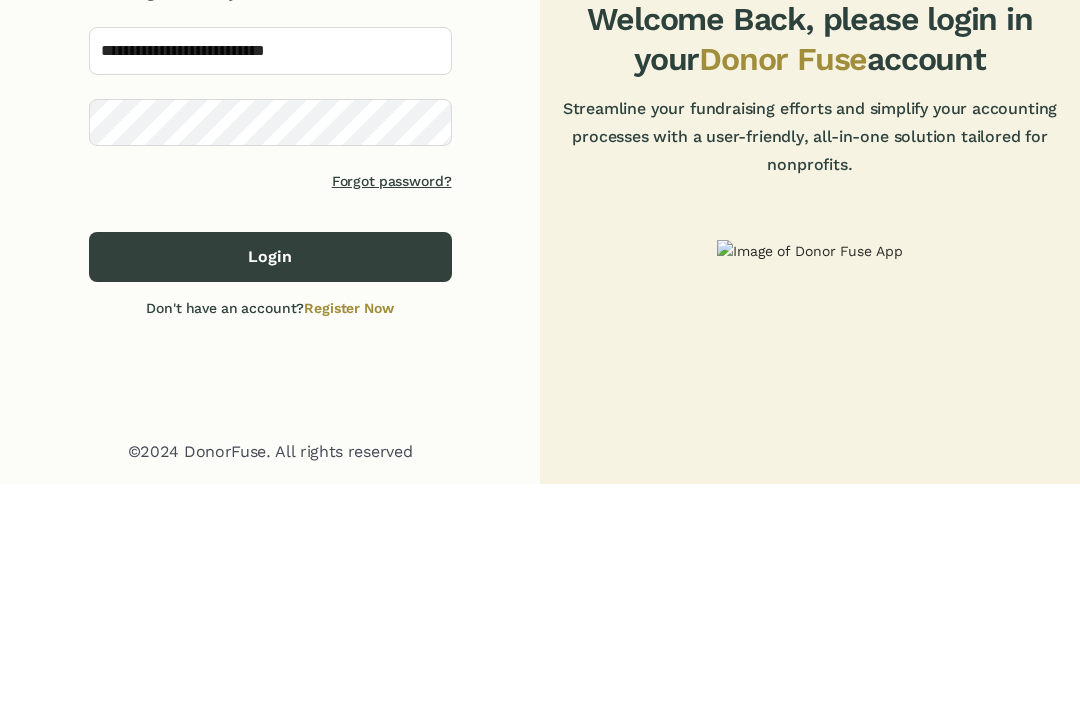click on "Login" 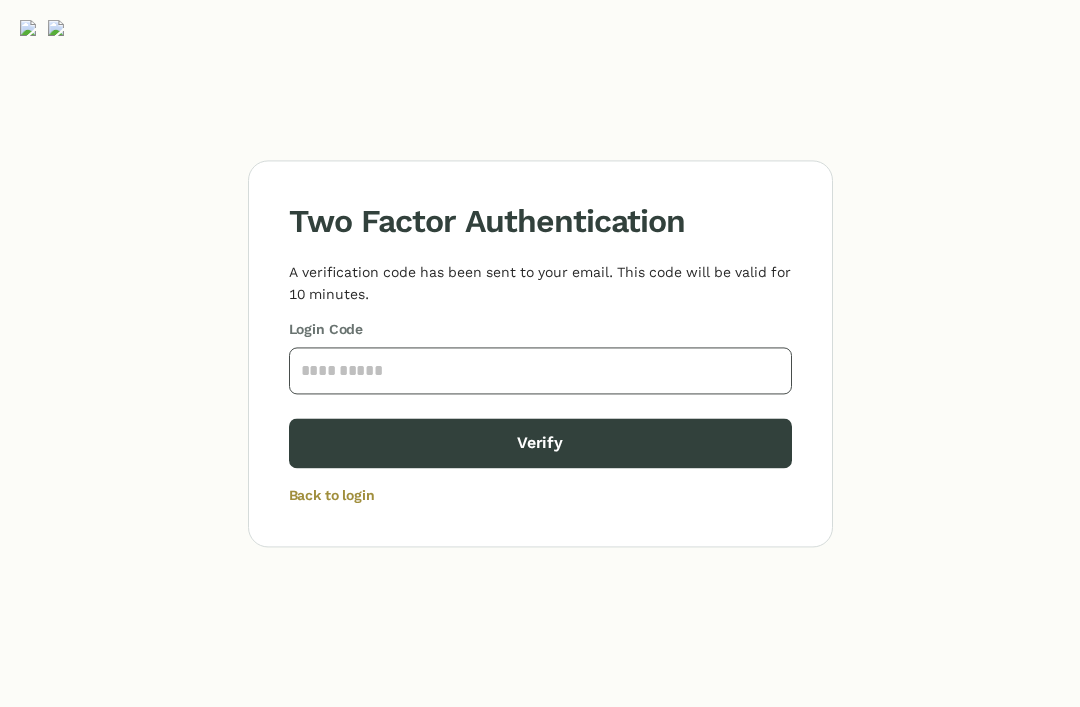 click 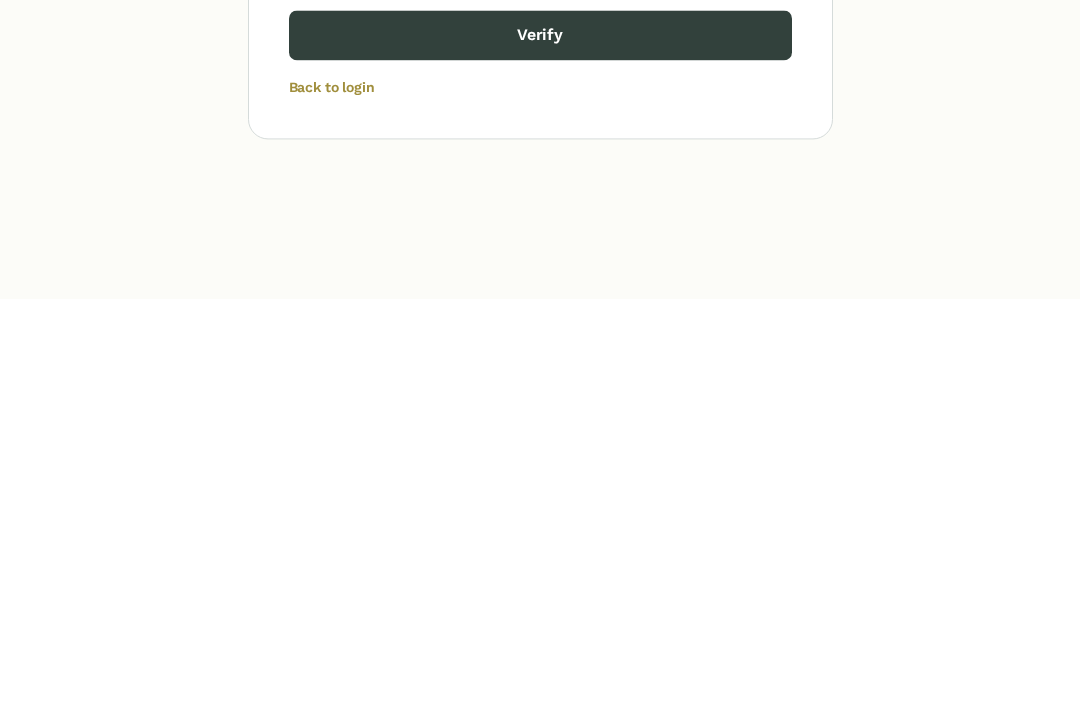 click on "Two Factor Authentication   A verification code has been sent to your email. This code will be valid for 10 minutes.  Login Code * Verify Back to login" at bounding box center (540, 353) 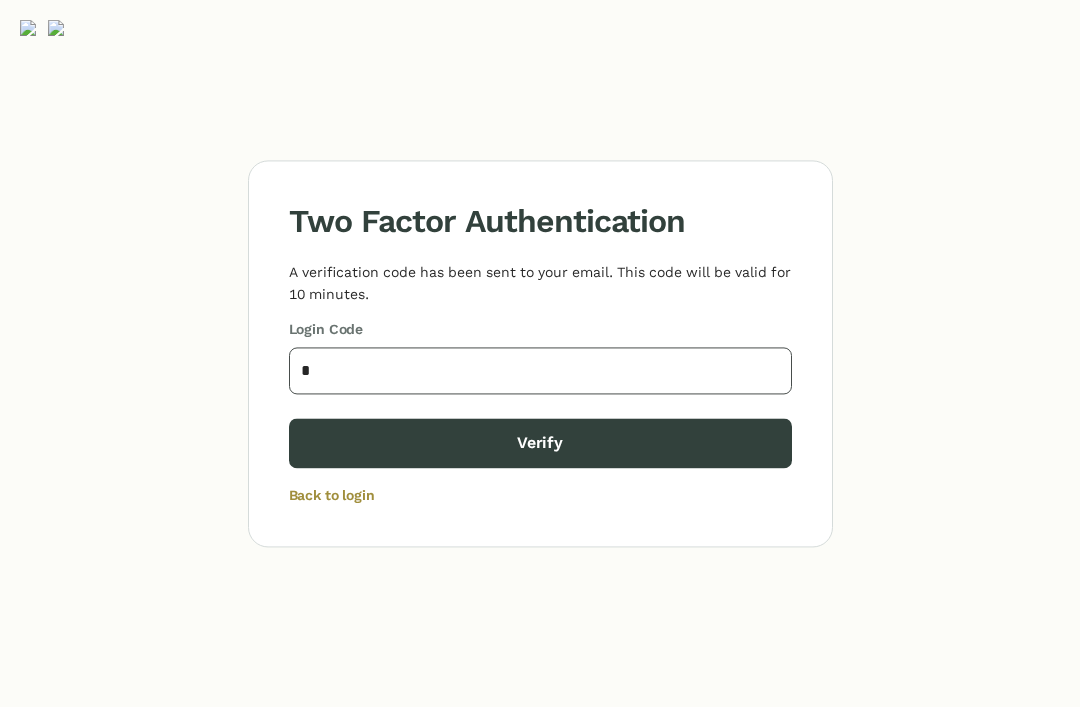 click on "*" 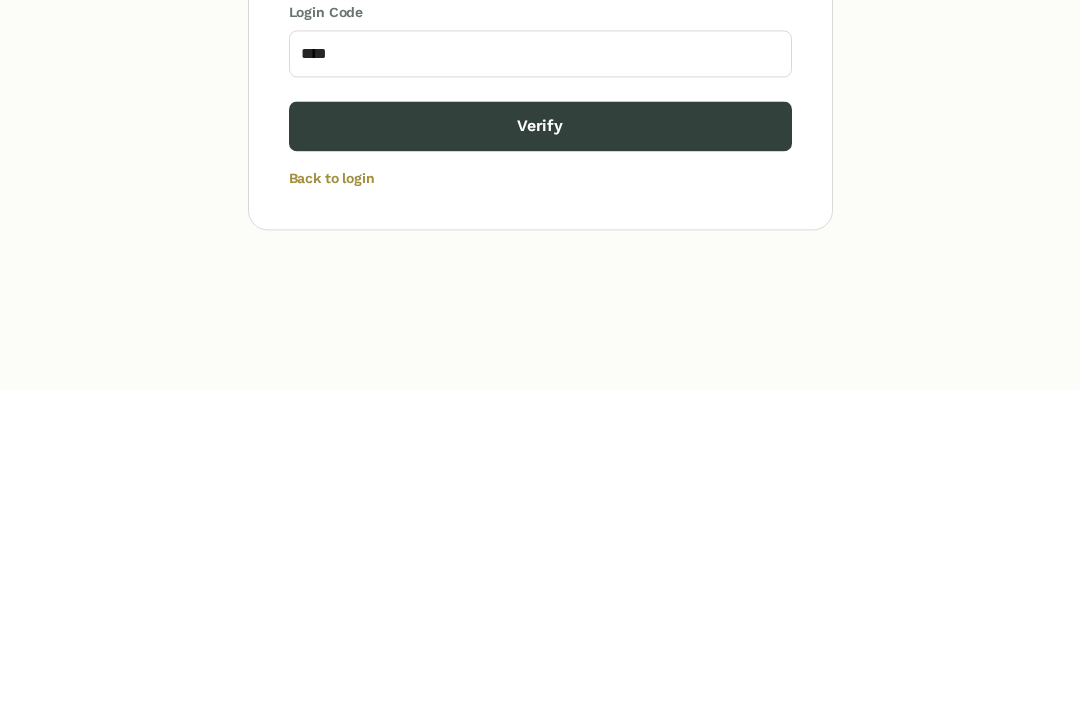click on "Verify" 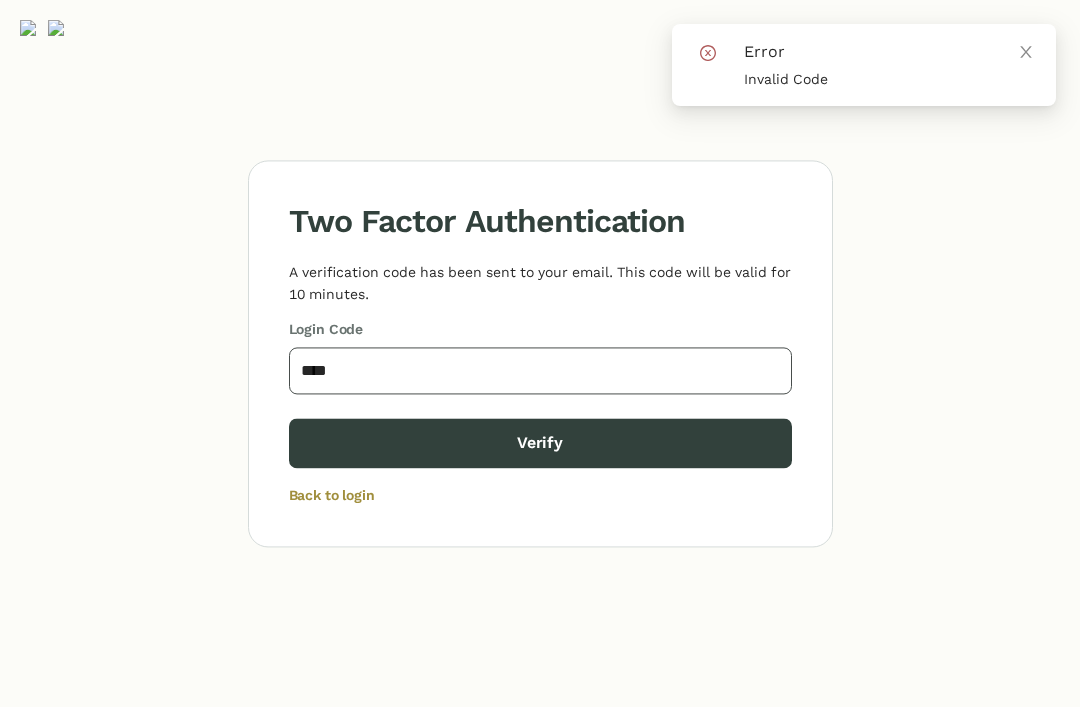 click on "****" 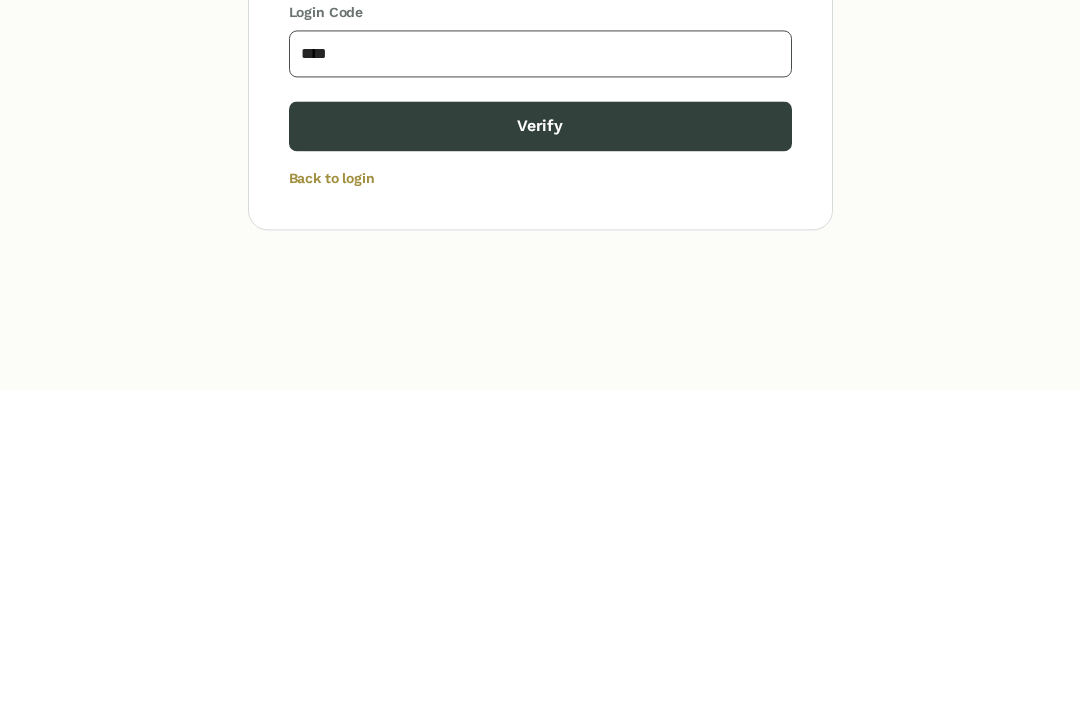 click on "****" 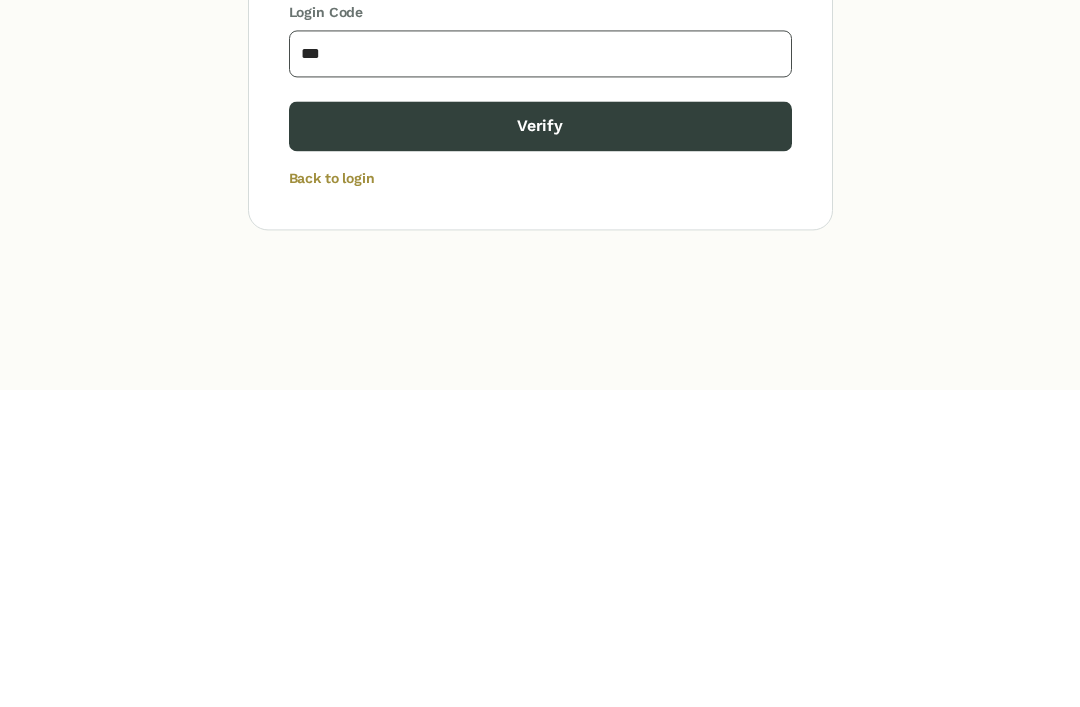 click on "***" 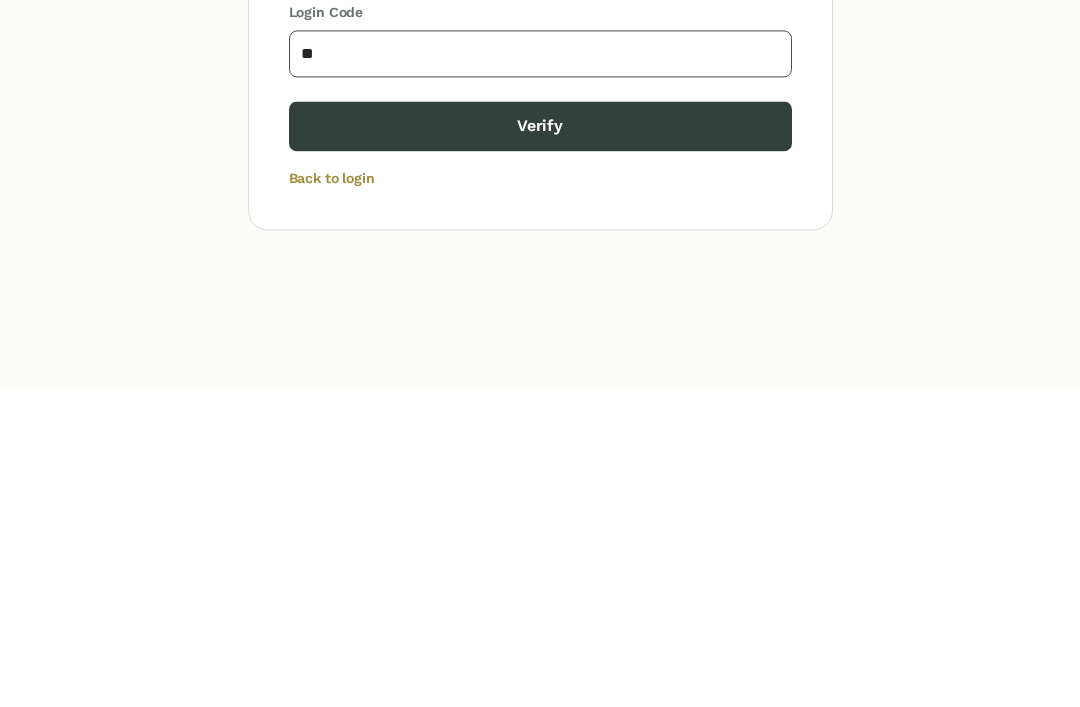 type on "*" 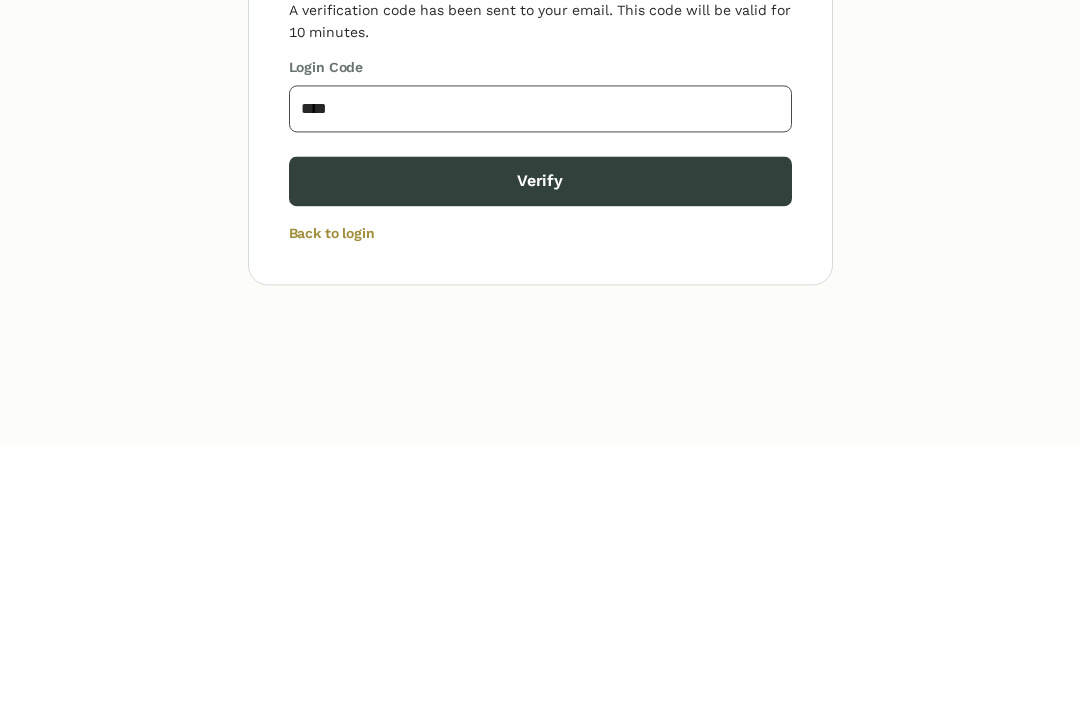 type on "****" 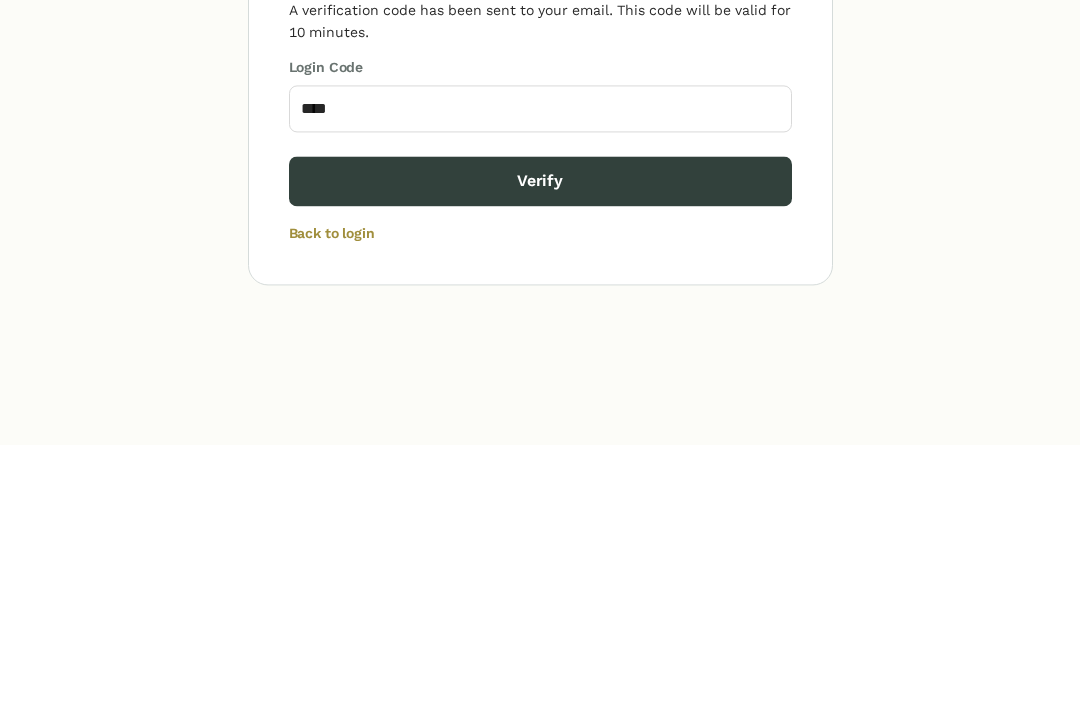 click on "Verify" 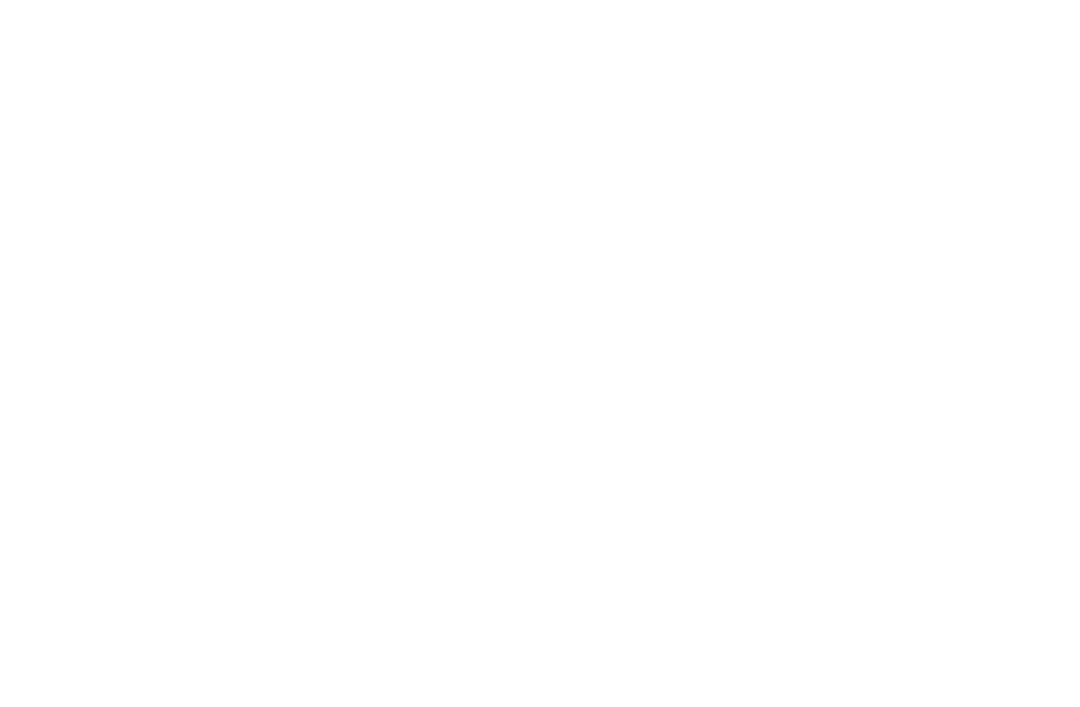 scroll, scrollTop: 0, scrollLeft: 0, axis: both 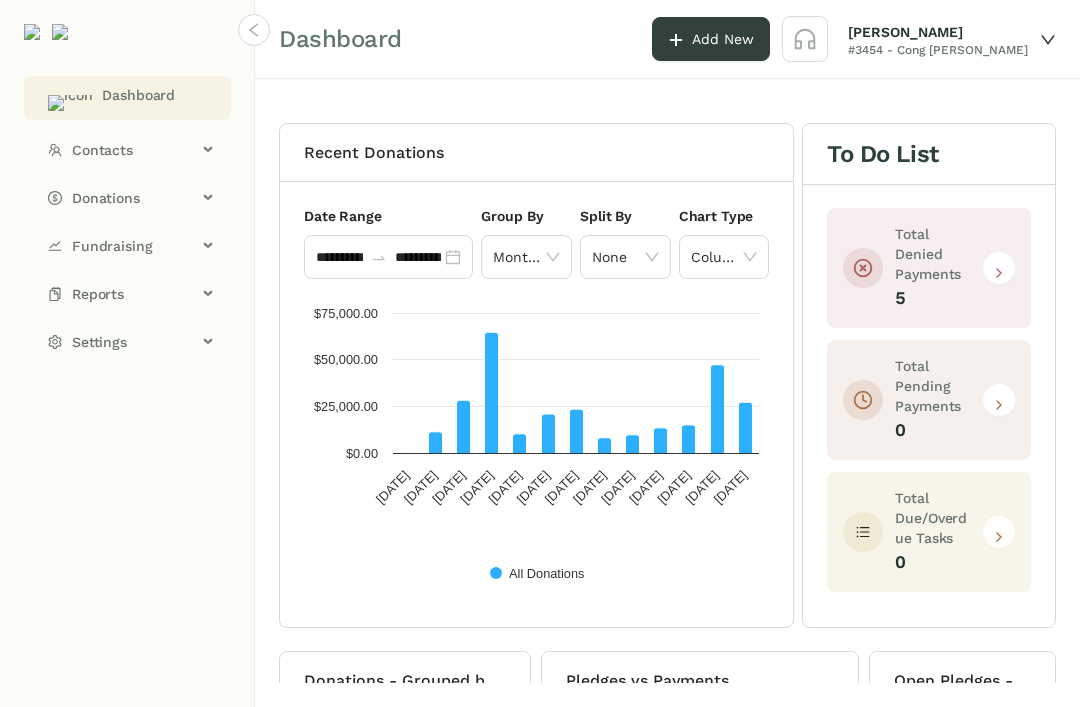 click on "Contacts" 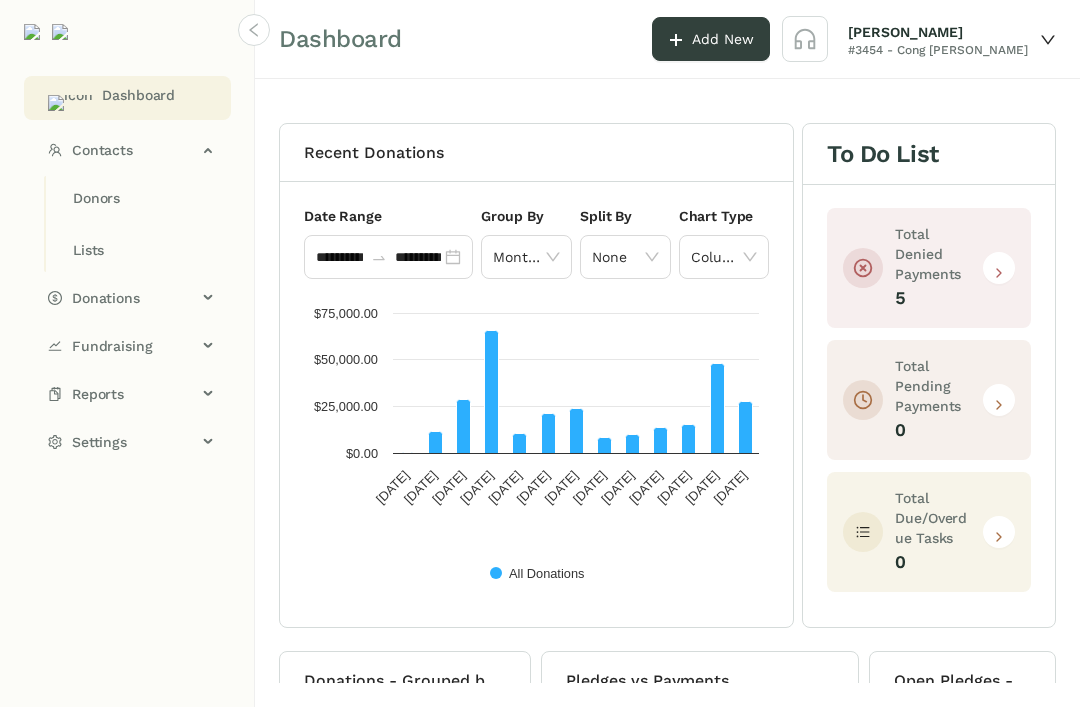 click on "Donors" 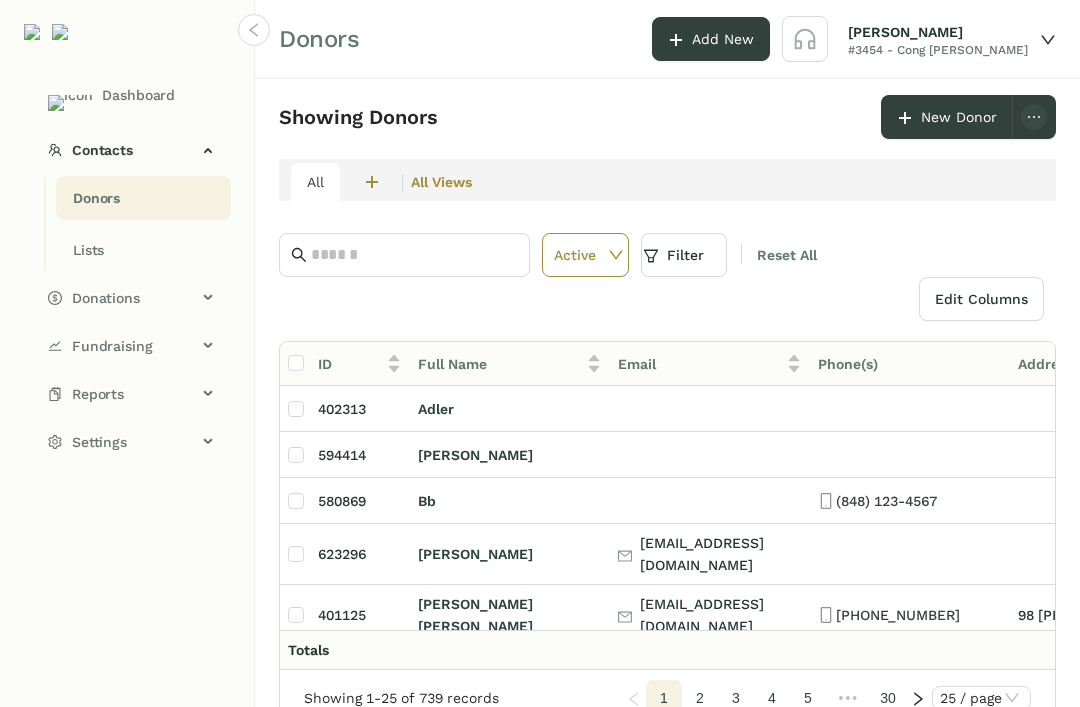 click on "Donations" 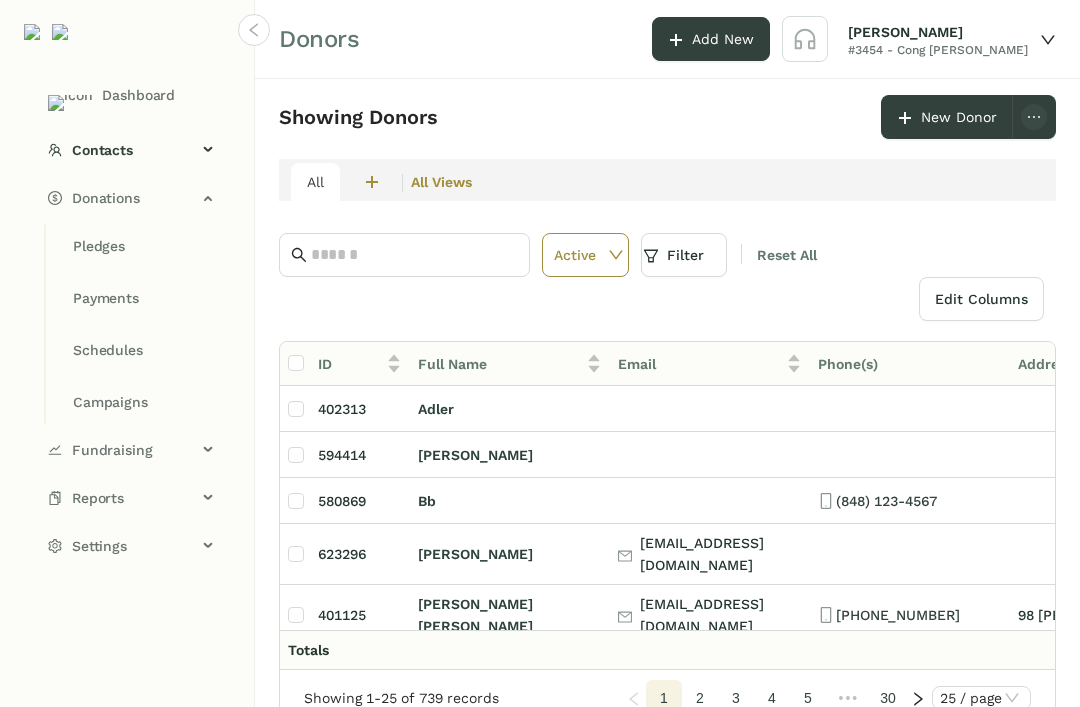 click on "Payments" 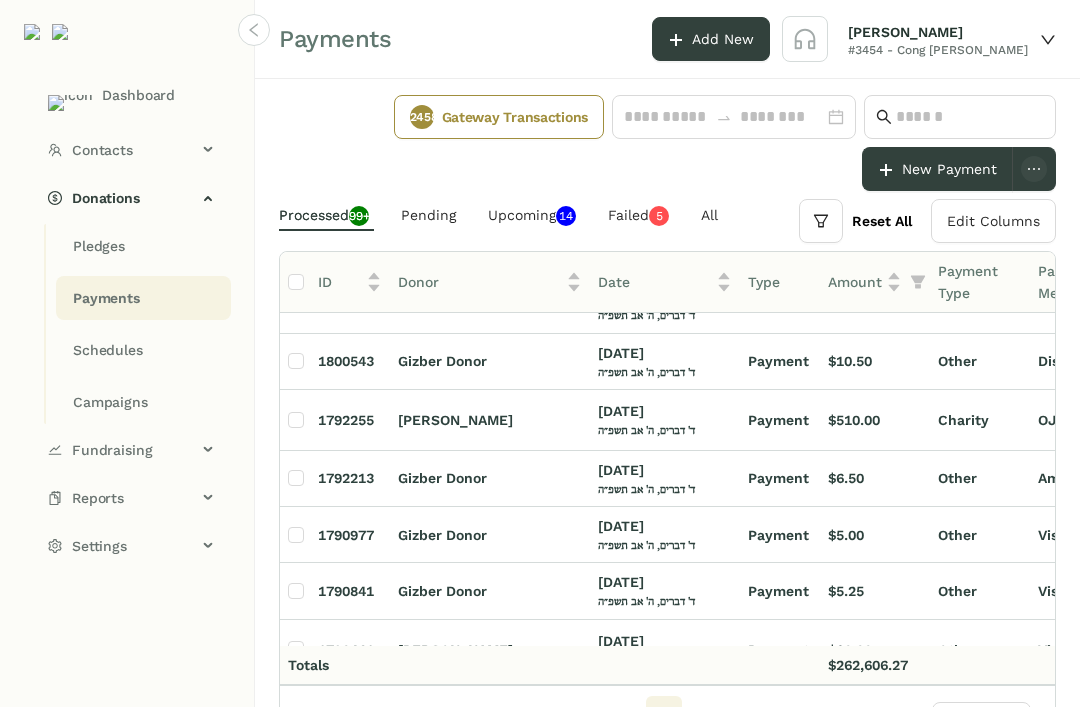 scroll, scrollTop: 118, scrollLeft: -1, axis: both 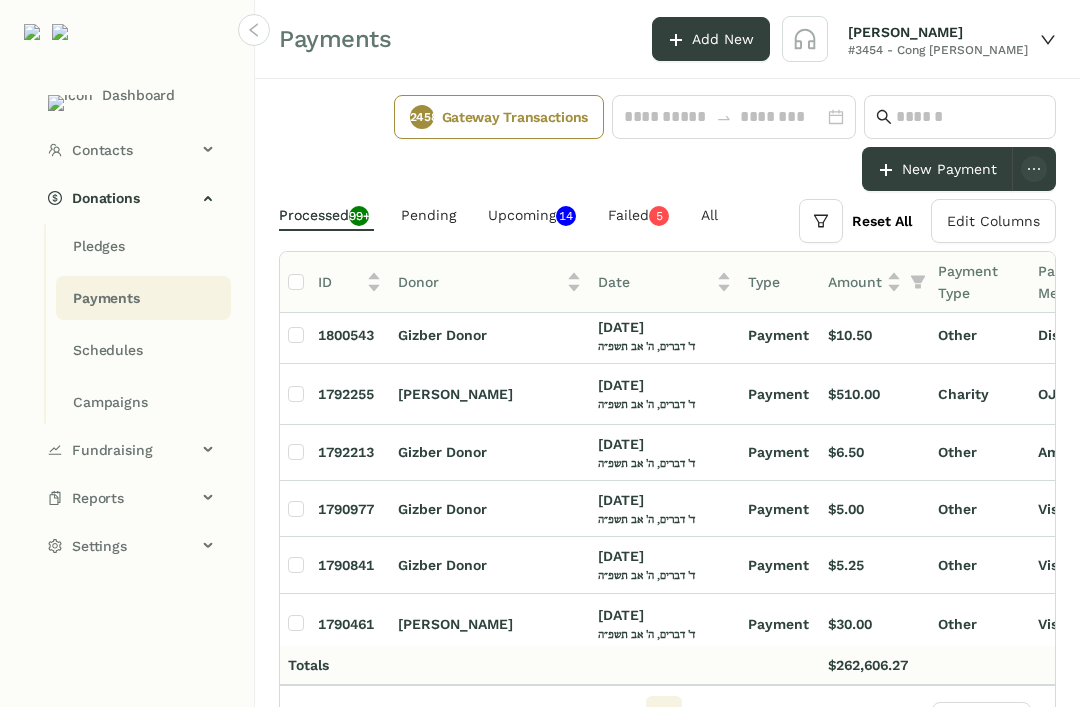 click on "OJC-7484" 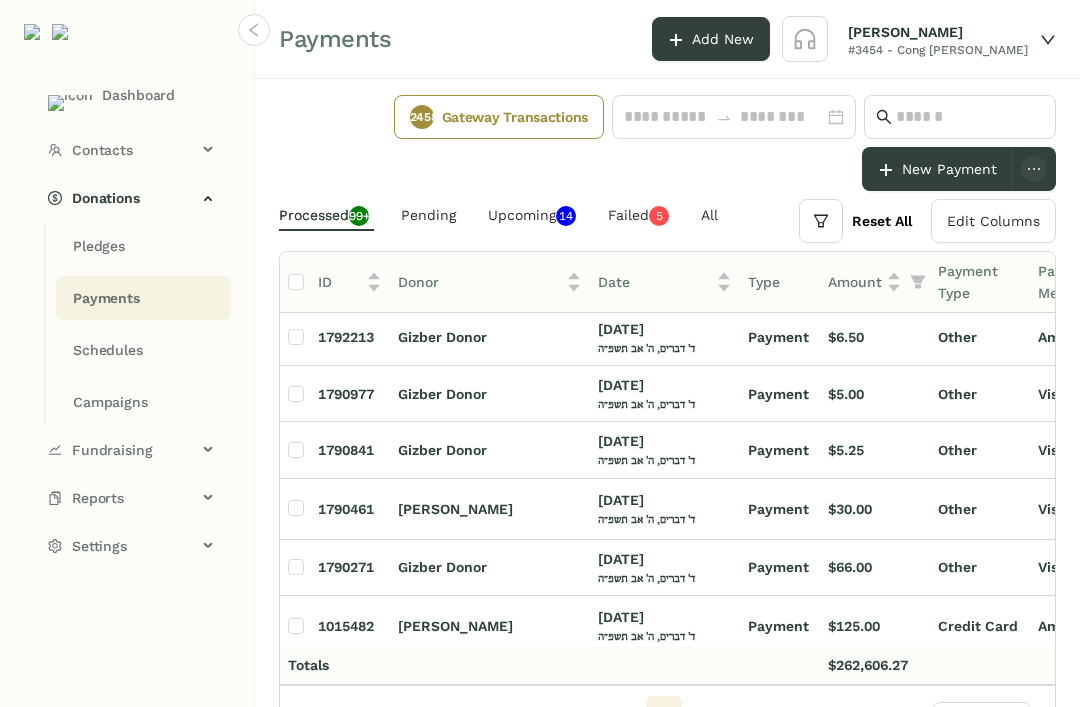 click on "Other" 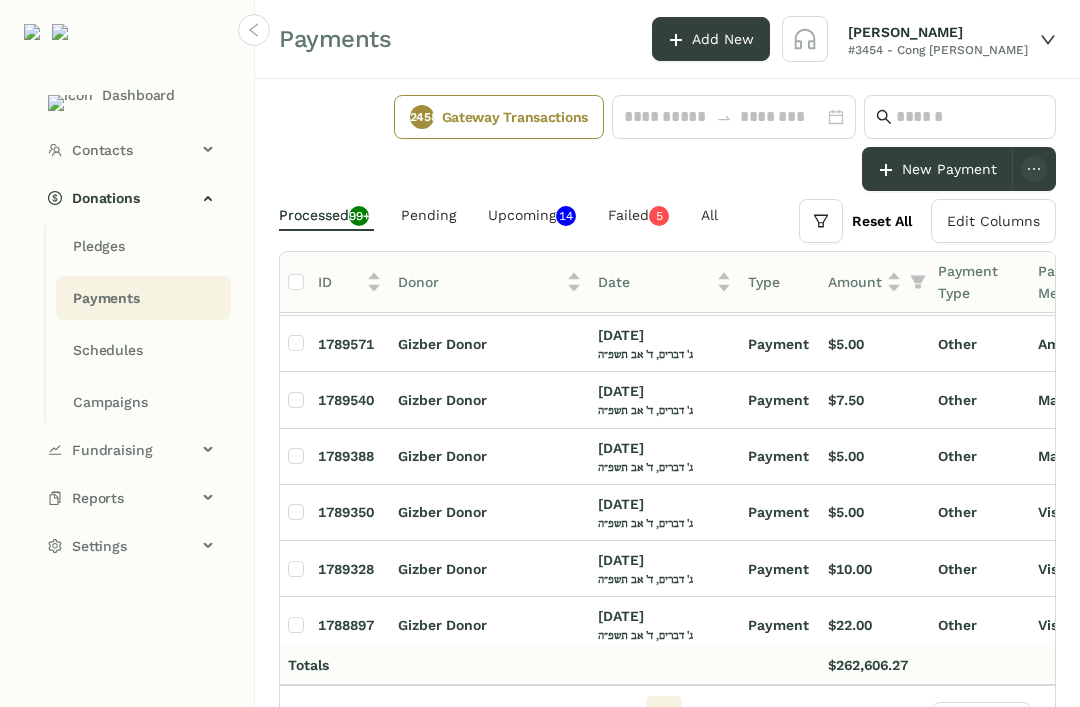 scroll, scrollTop: 646, scrollLeft: 63, axis: both 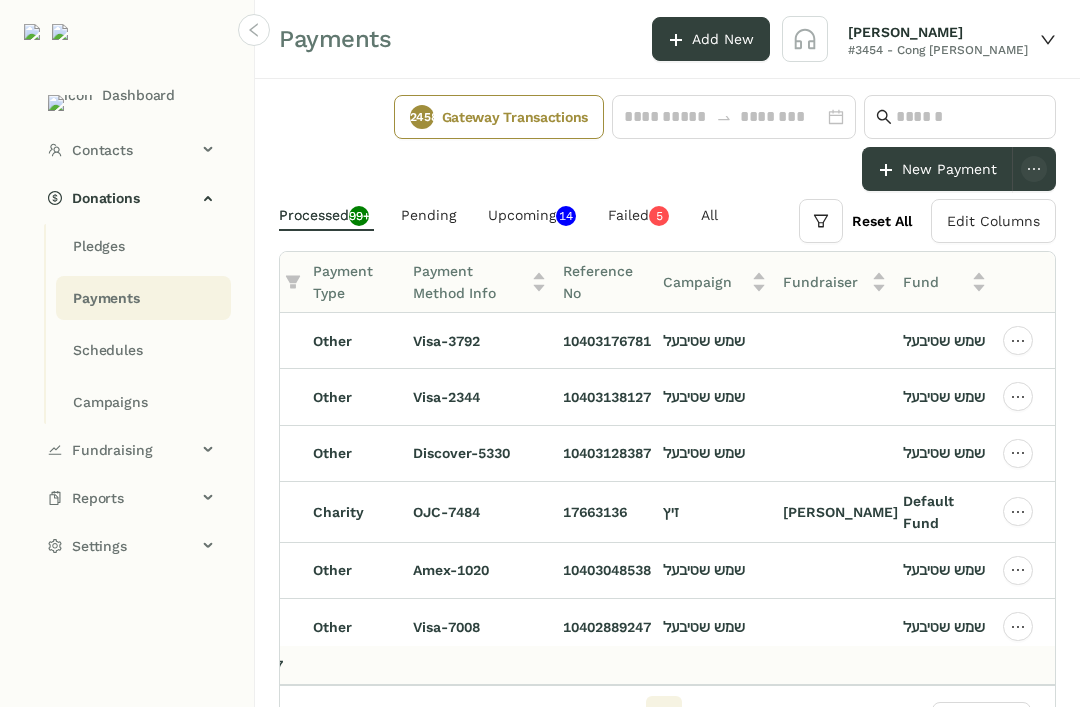 click 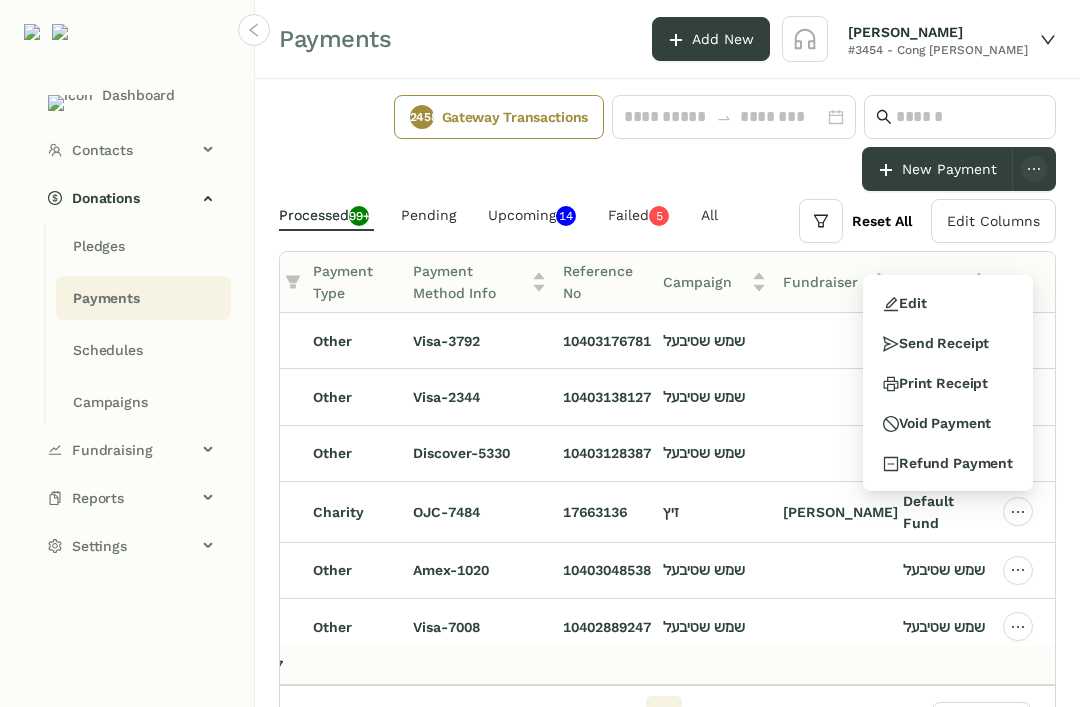 click 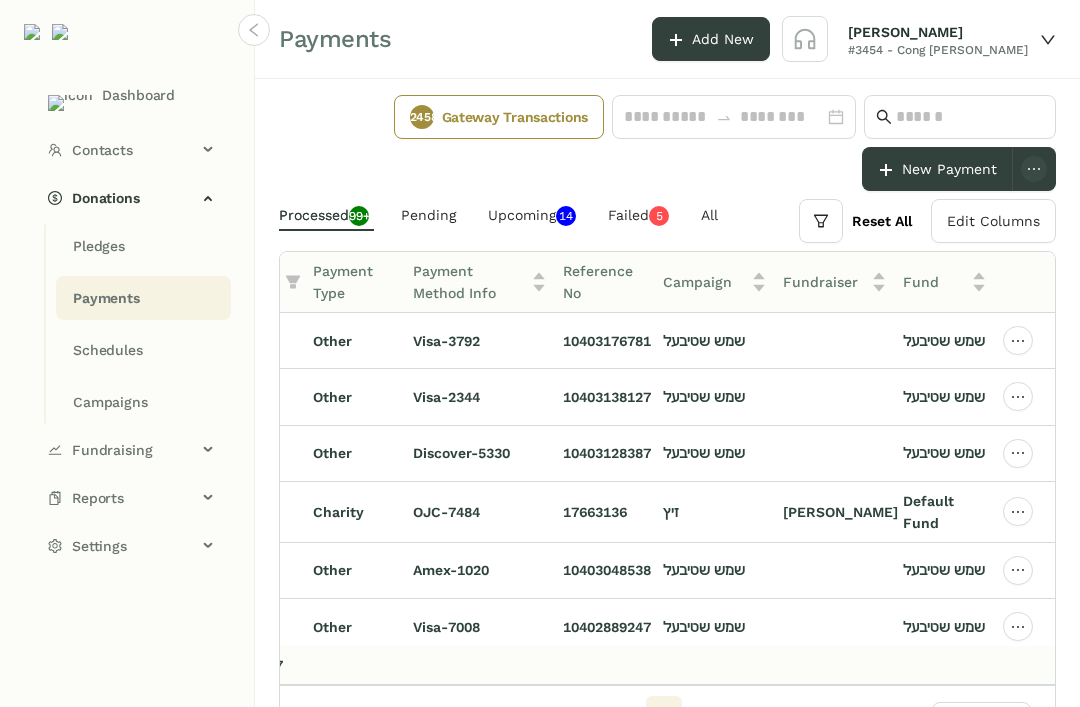 click on "OJC-7484" 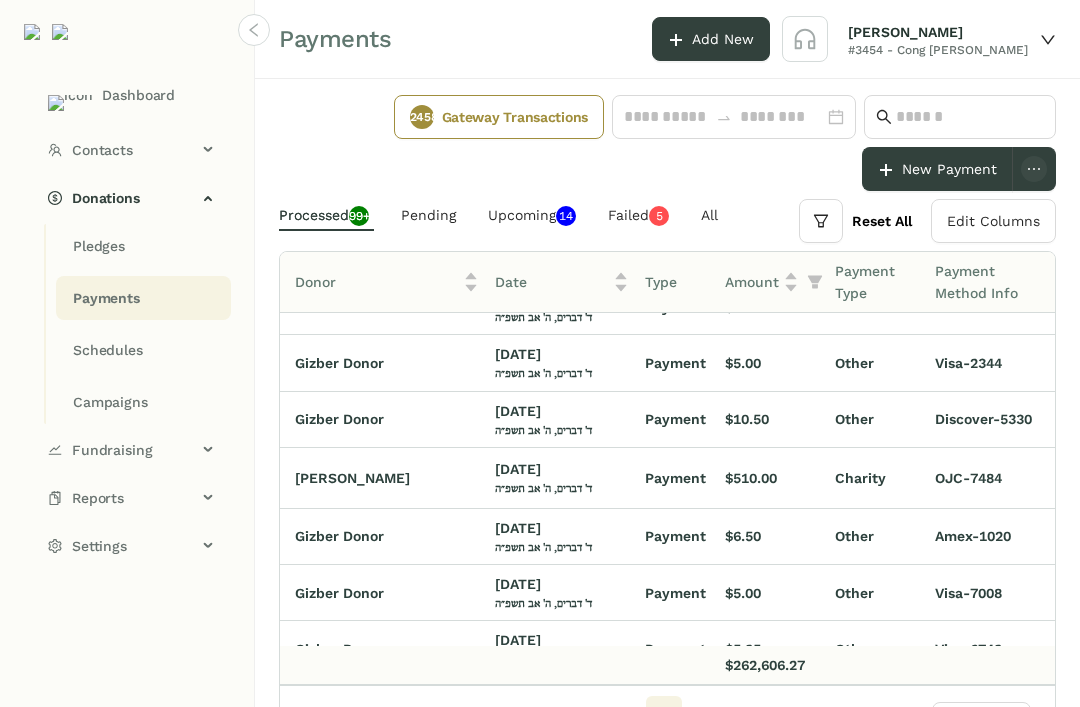 click on "Mordechei Weingarten" 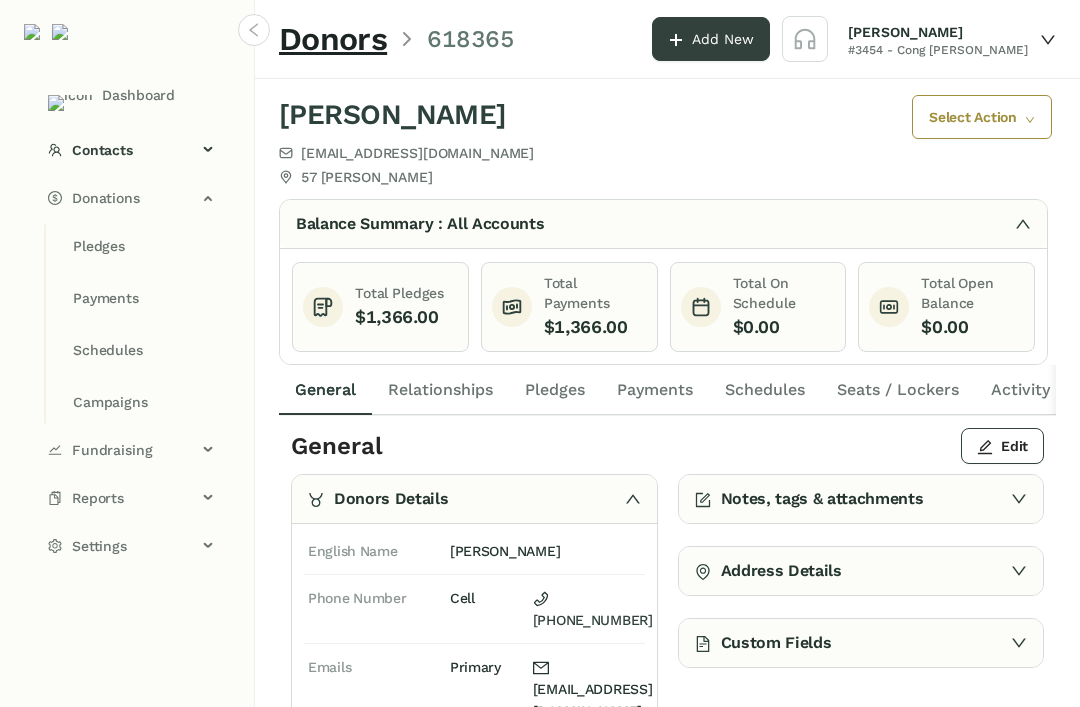 click on "Relationships" 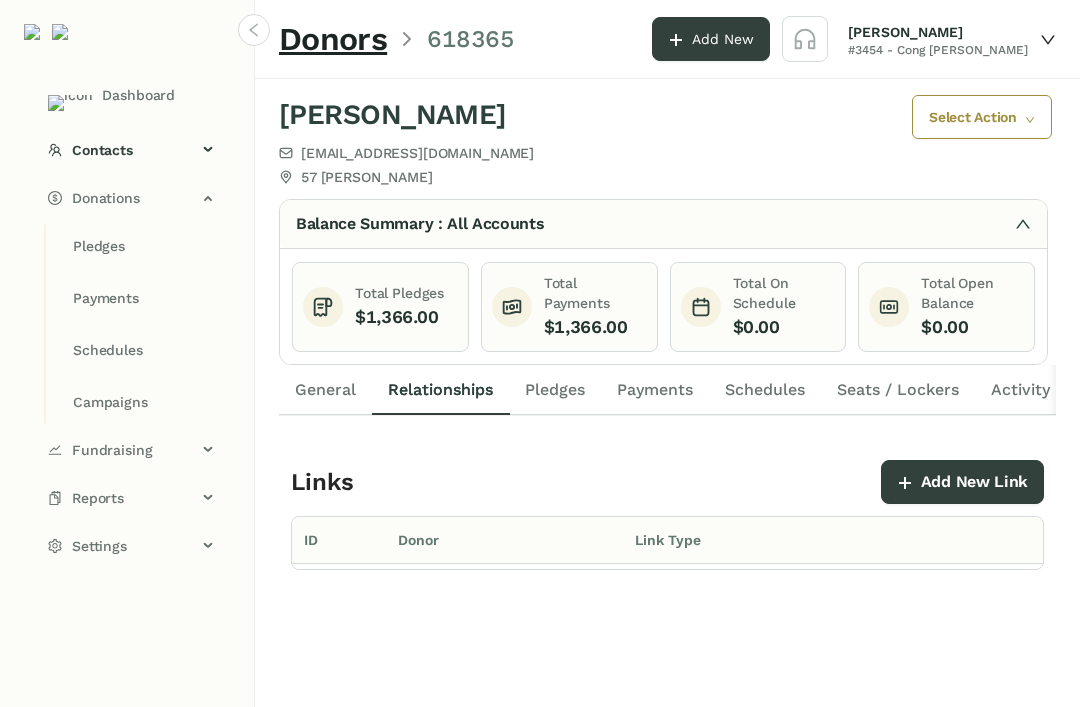click on "Relationships" 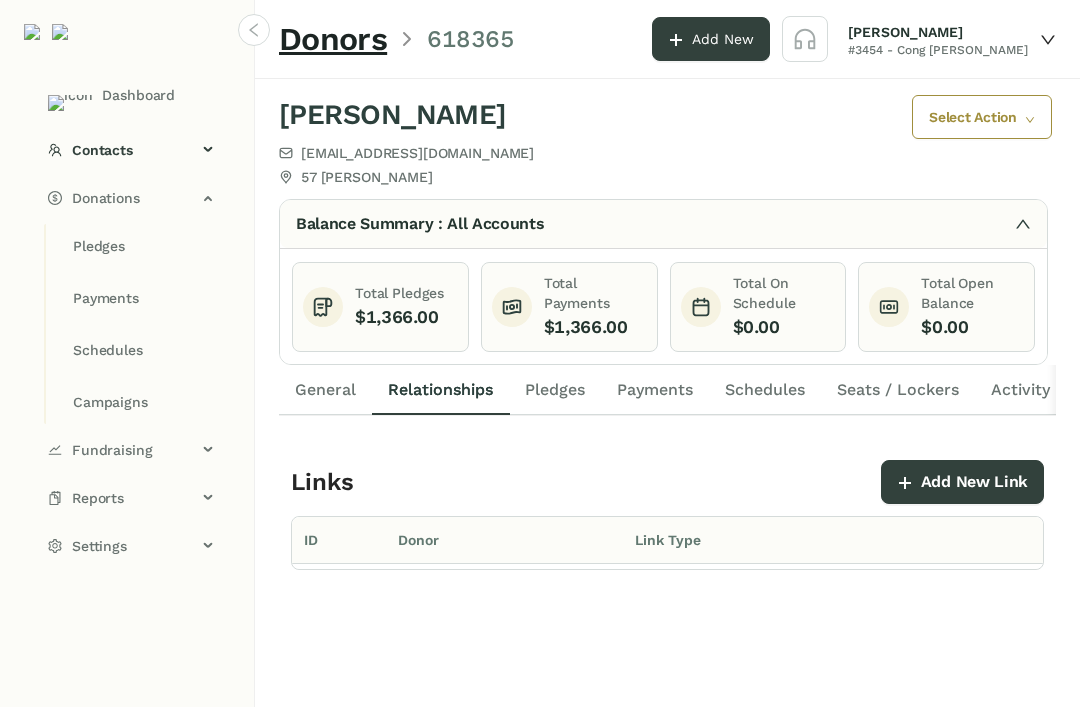 click on "Pledges" 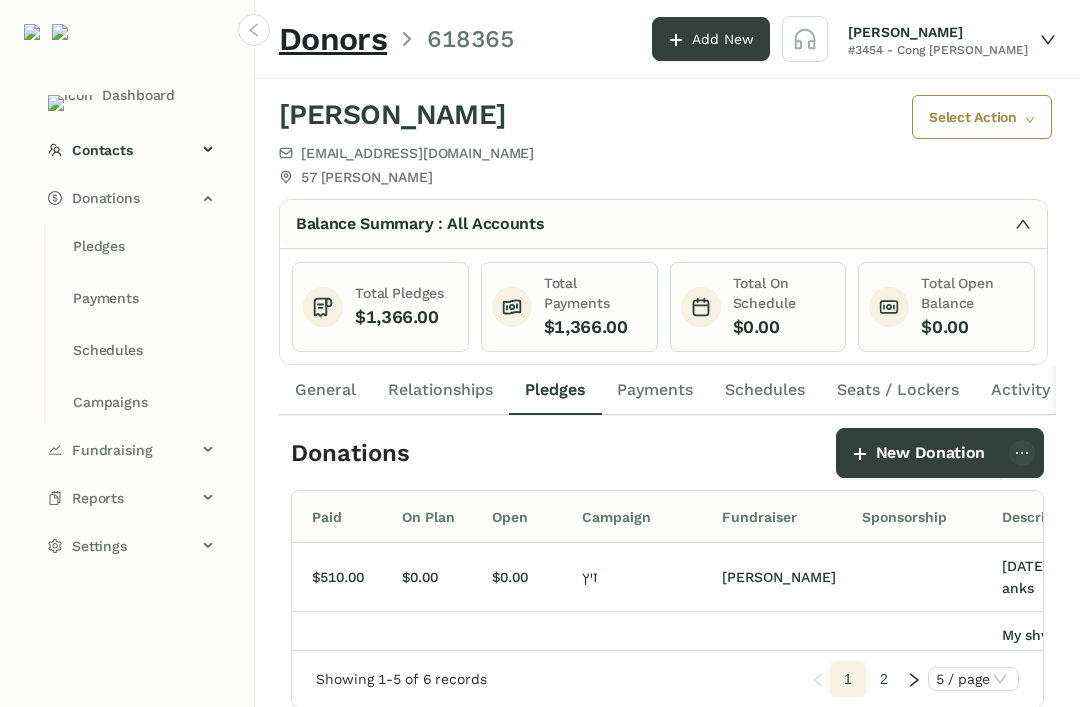 click on "Relationships" 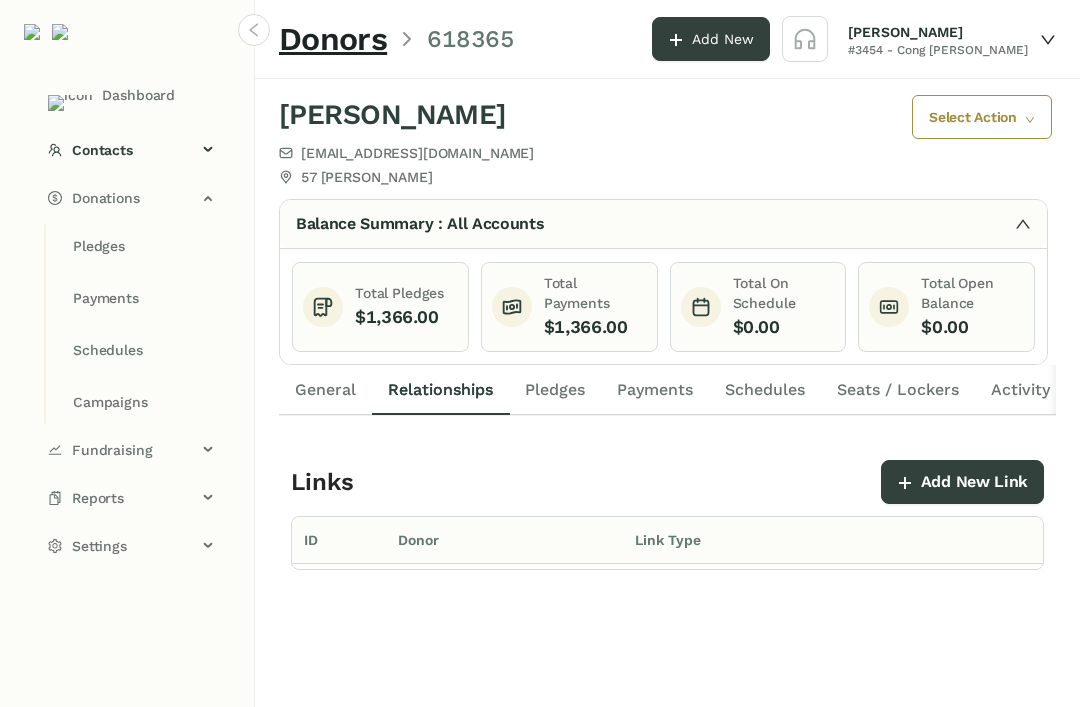 click on "General" 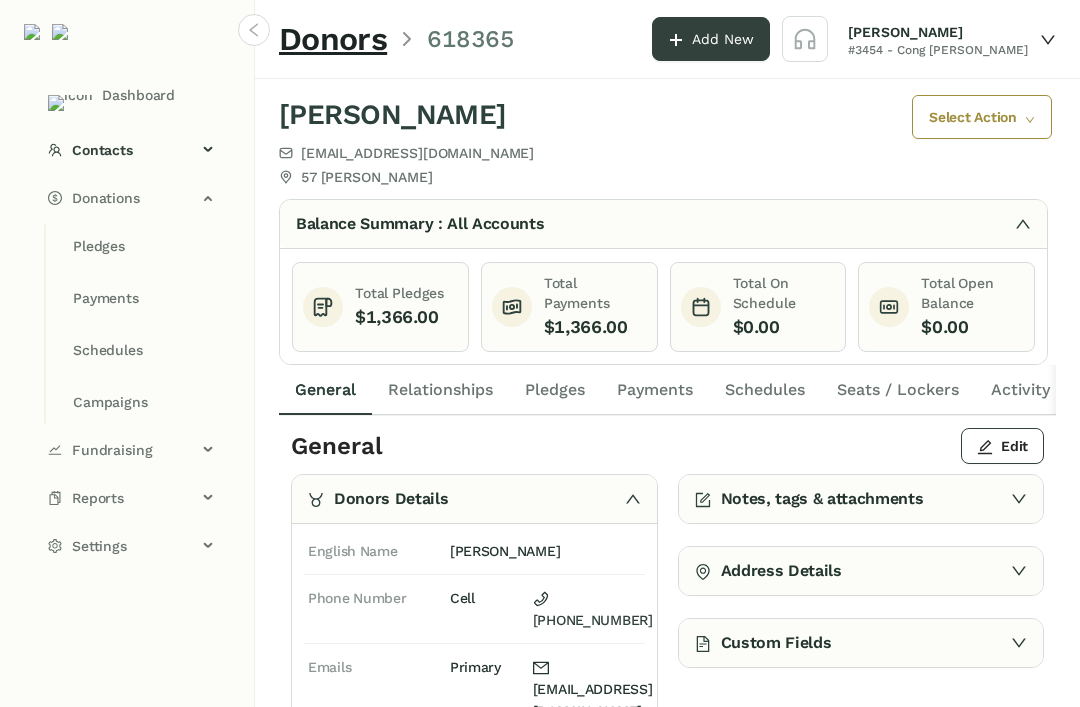 click on "Relationships" 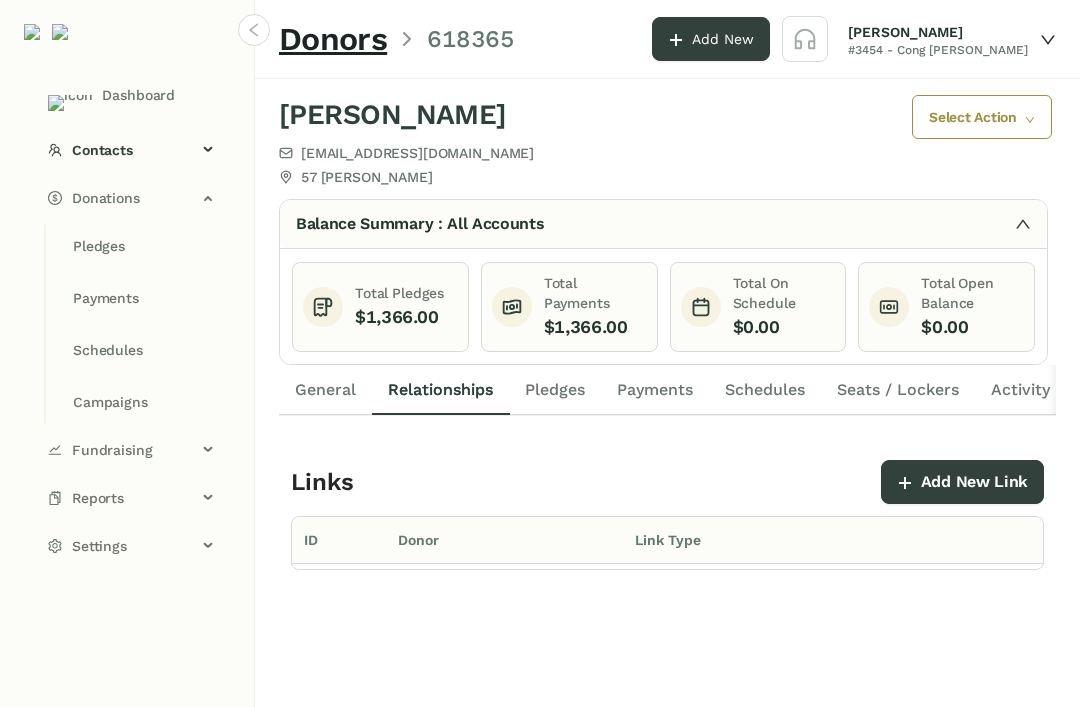 click on "General" 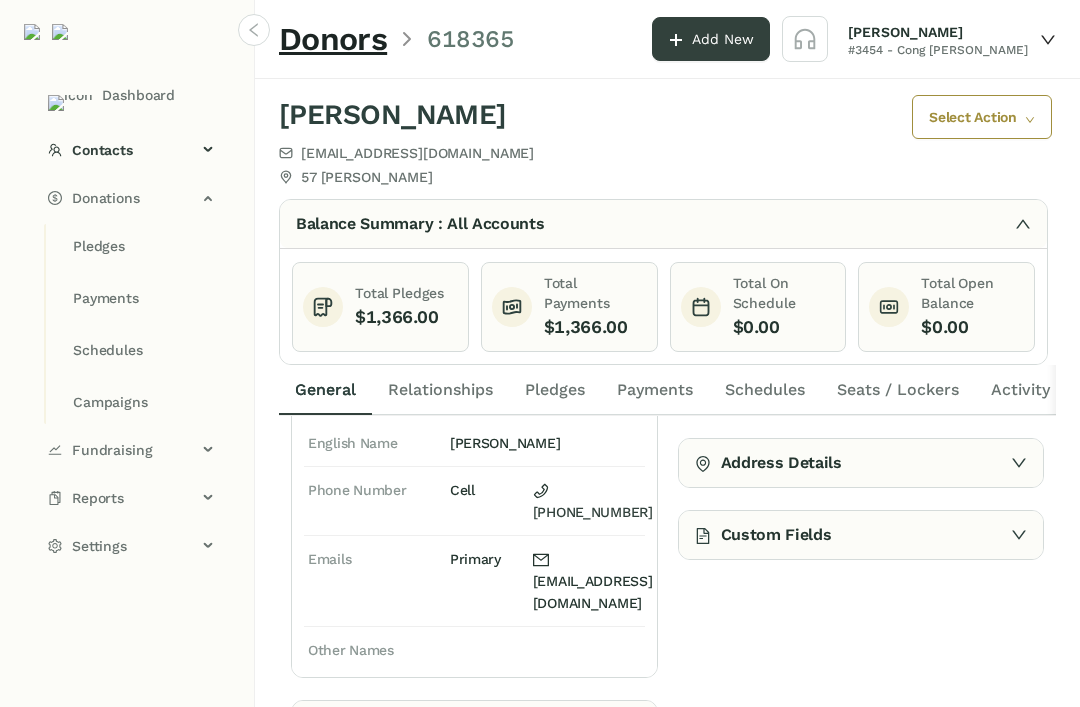 click on "Phone Number" 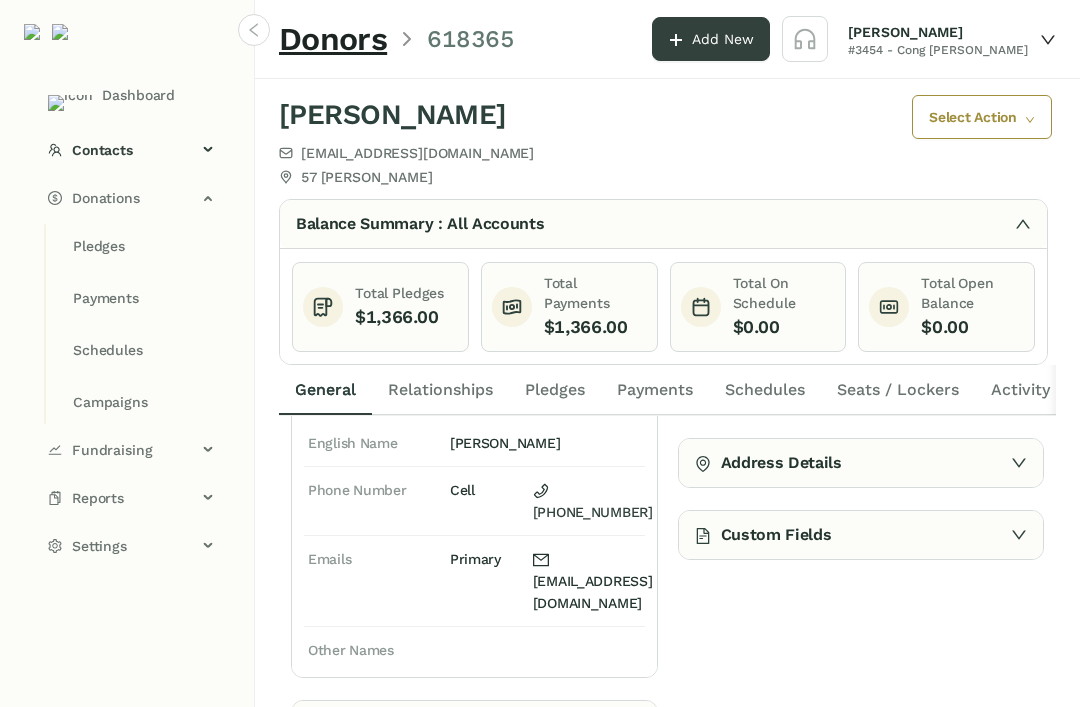 click on "Payments" 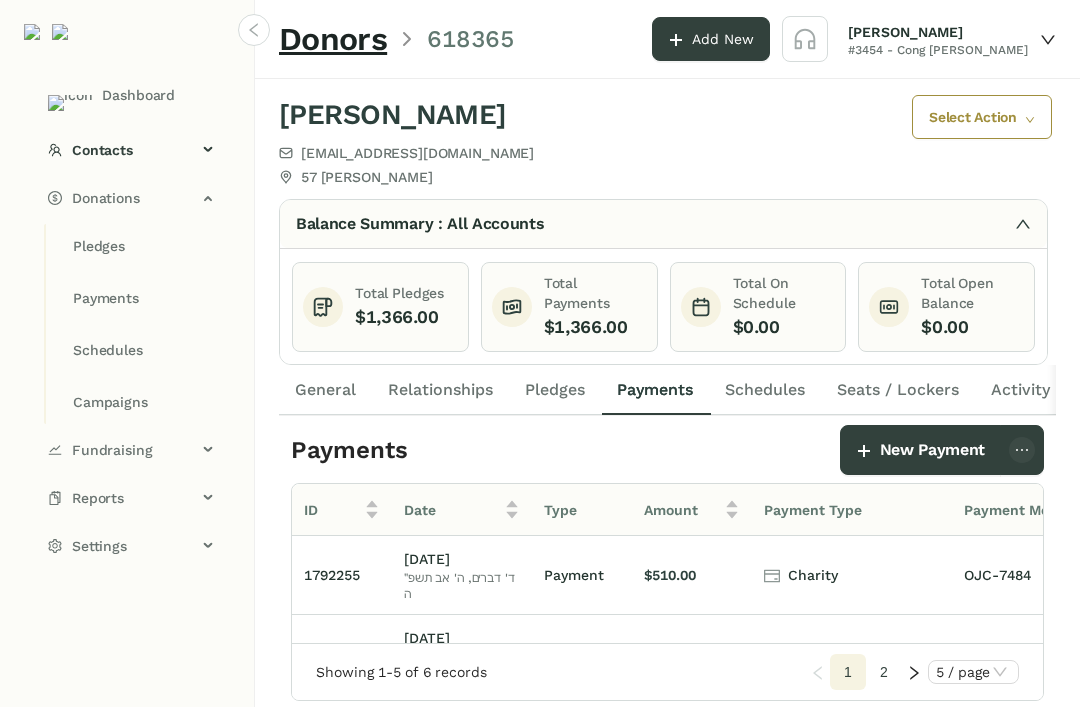 click on "Payment" 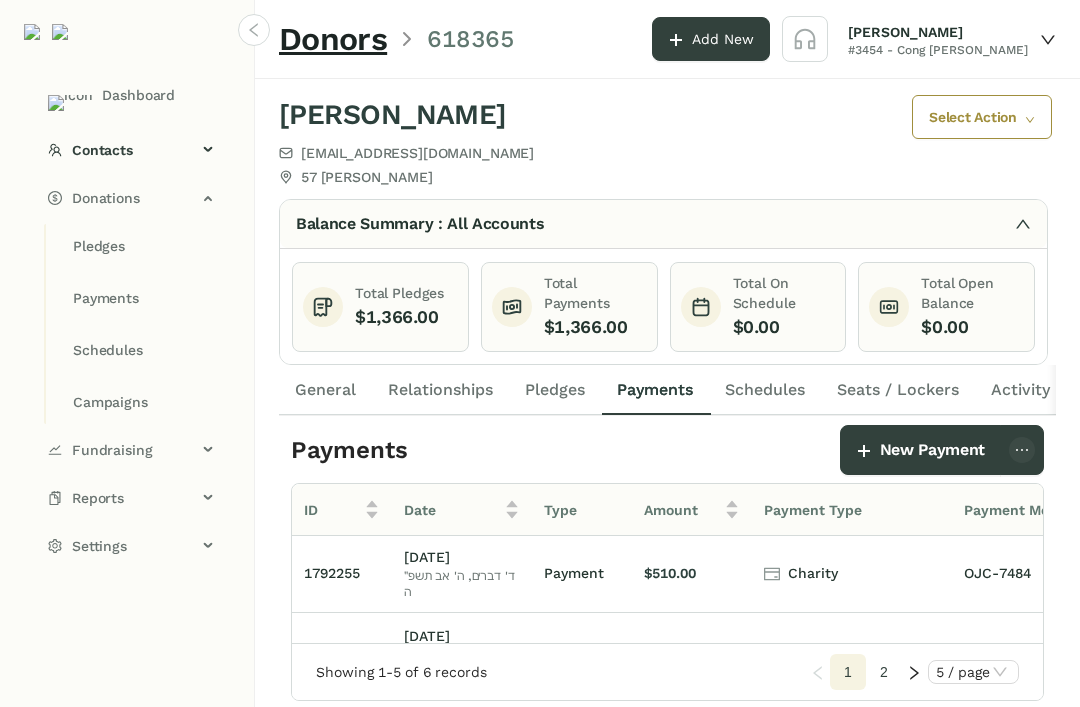 click on "ד' דברים, ה' אב תשפ״ה" 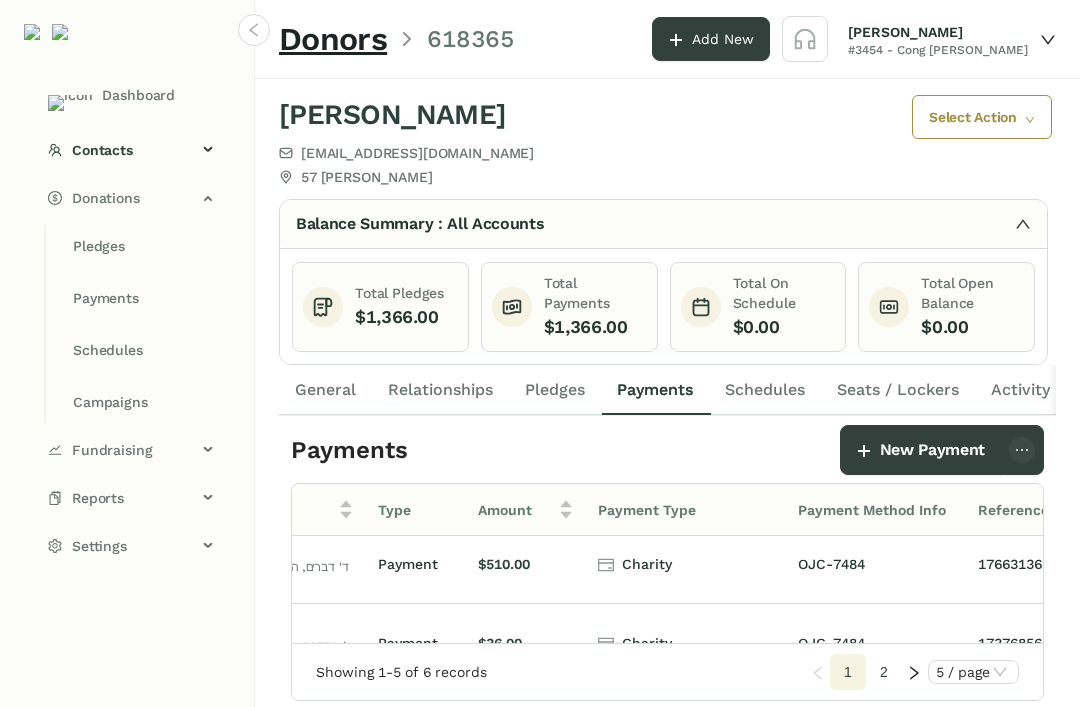 click on "$510.00" 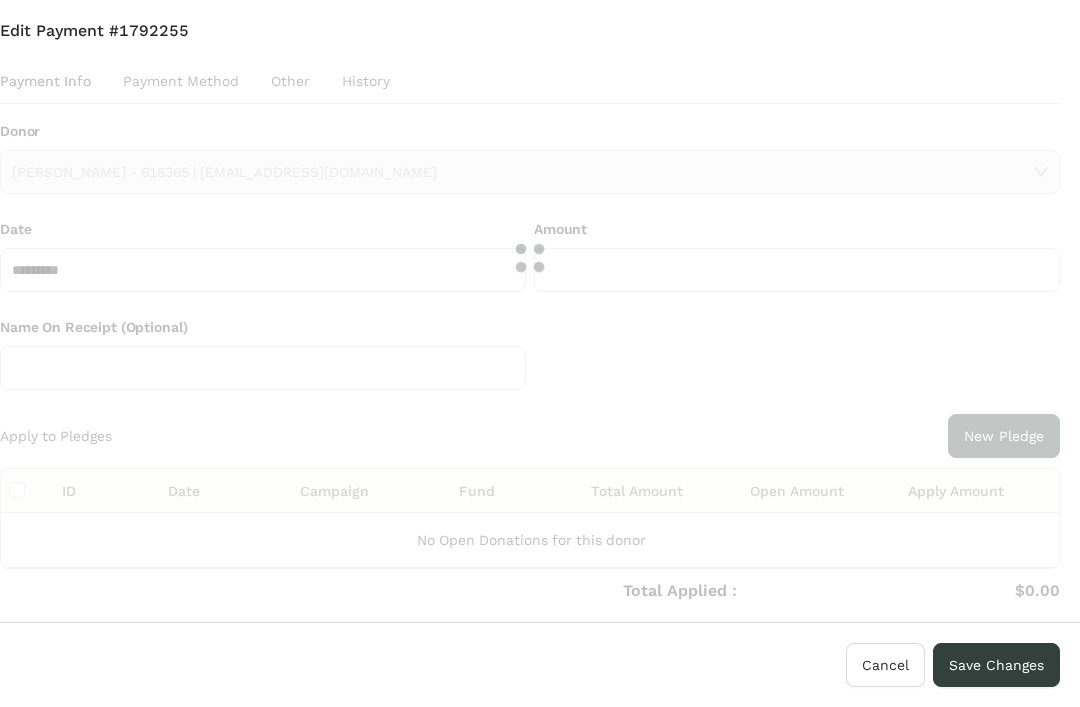type on "*******" 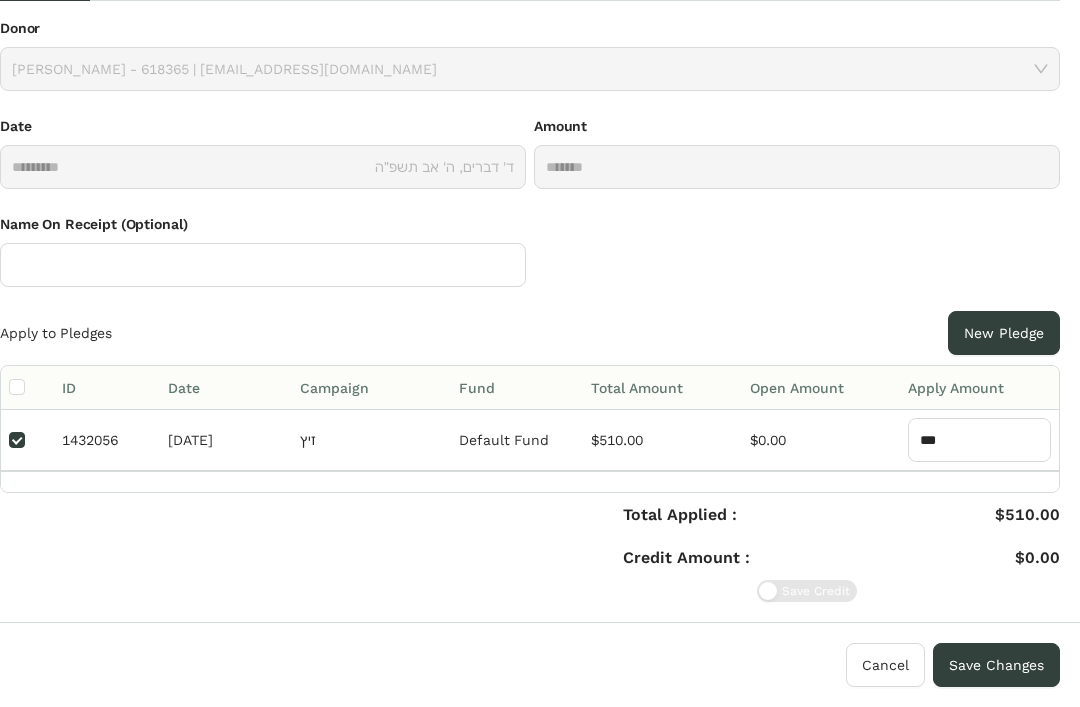 click on "Edit Payment #1792255  Payment Info Payment Method Other History Donor Mordechei Weingarten - 618365 | Mordechai1103@gmail.com Date ********* ד' דברים, ה' אב תשפ״ה Amount ******* Name On Receipt (Optional) Apply to Pledges    New Pledge ID Date Campaign Fund Total Amount Open Amount Apply Amount 1432056 07/30/2025 ‫זיץ‬ Default Fund $510.00 $0.00 *** Total Applied :    Credit Amount :    $510.00    $0.00    Save Credit Payment Type Charity Card Charity Card number ******** Reference Number ******** Override Template Group (Optional)  Select Template Group  Tags    Please select  Notes Attachments Upload Deposit Id Date Account  No Data  Time User Field Old Value New Value  No Data  Account Amount Debit Amount Credit Fund  No Data" at bounding box center [530, 259] 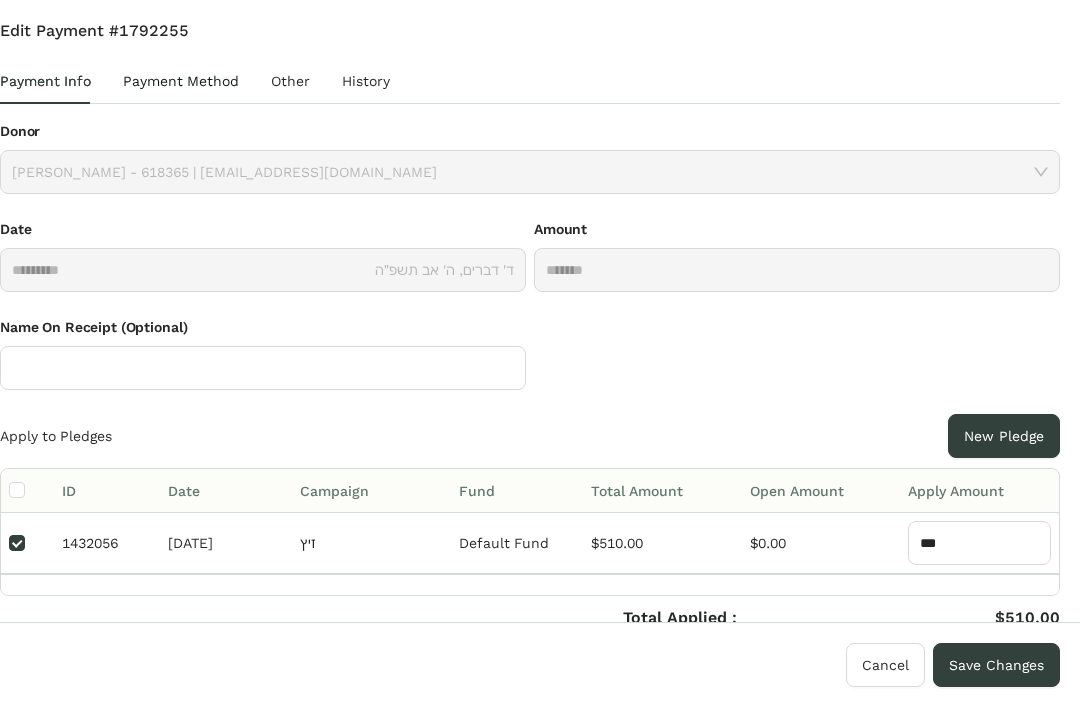 click on "Payment Method" at bounding box center (181, 81) 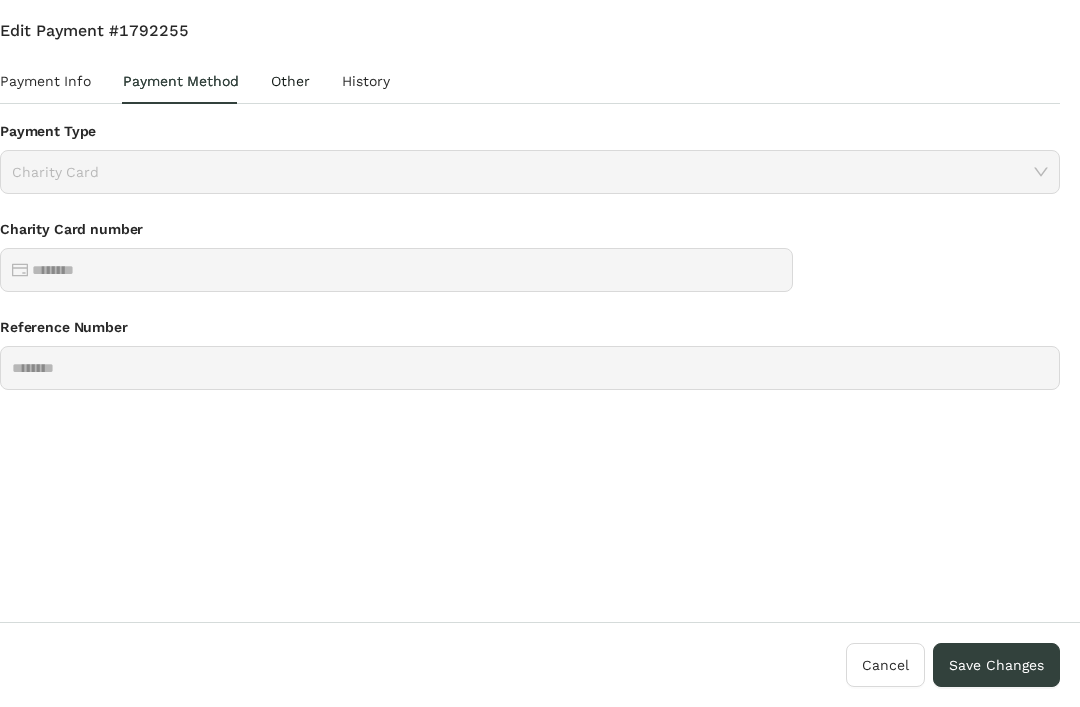 click on "Other" at bounding box center (290, 81) 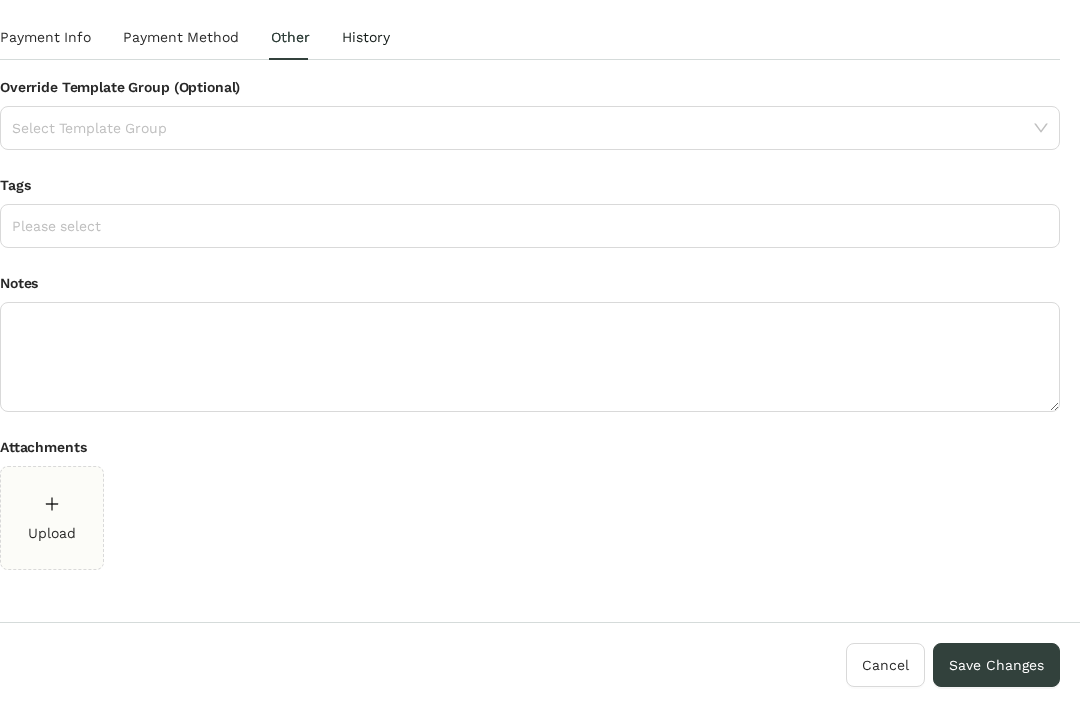 click on "History" at bounding box center (366, 37) 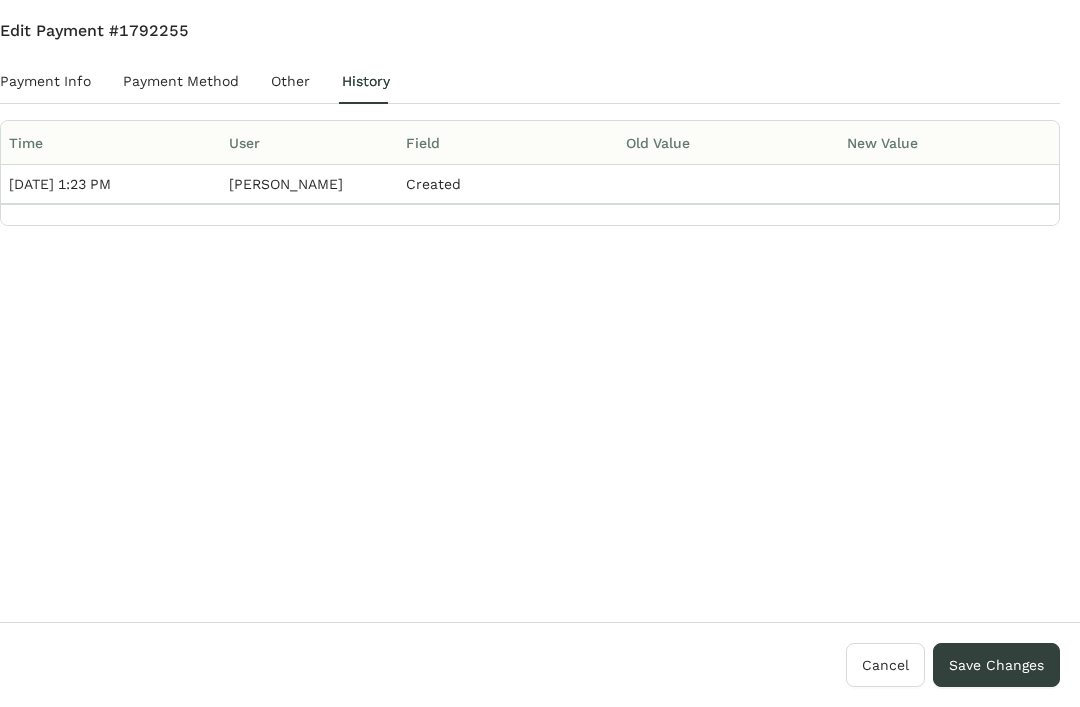 click on "Edit Payment #1792255  Payment Info Payment Method Other History Donor Mordechei Weingarten - 618365 | Mordechai1103@gmail.com Date ********* ד' דברים, ה' אב תשפ״ה Amount ******* Name On Receipt (Optional) Apply to Pledges    New Pledge ID Date Campaign Fund Total Amount Open Amount Apply Amount 1432056 07/30/2025 ‫זיץ‬ Default Fund $510.00 $0.00 *** Total Applied :    Credit Amount :    $510.00    $0.00    Save Credit Payment Type Charity Card Charity Card number ******** Reference Number ******** Override Template Group (Optional)  Select Template Group  Tags    Please select  Notes Attachments Upload Deposit Id Date Account  No Data  Time User Field Old Value New Value 07/30/2025 1:23 PM Shaul Kraus Created Account Amount Debit Amount Credit Fund  No Data" at bounding box center [530, 311] 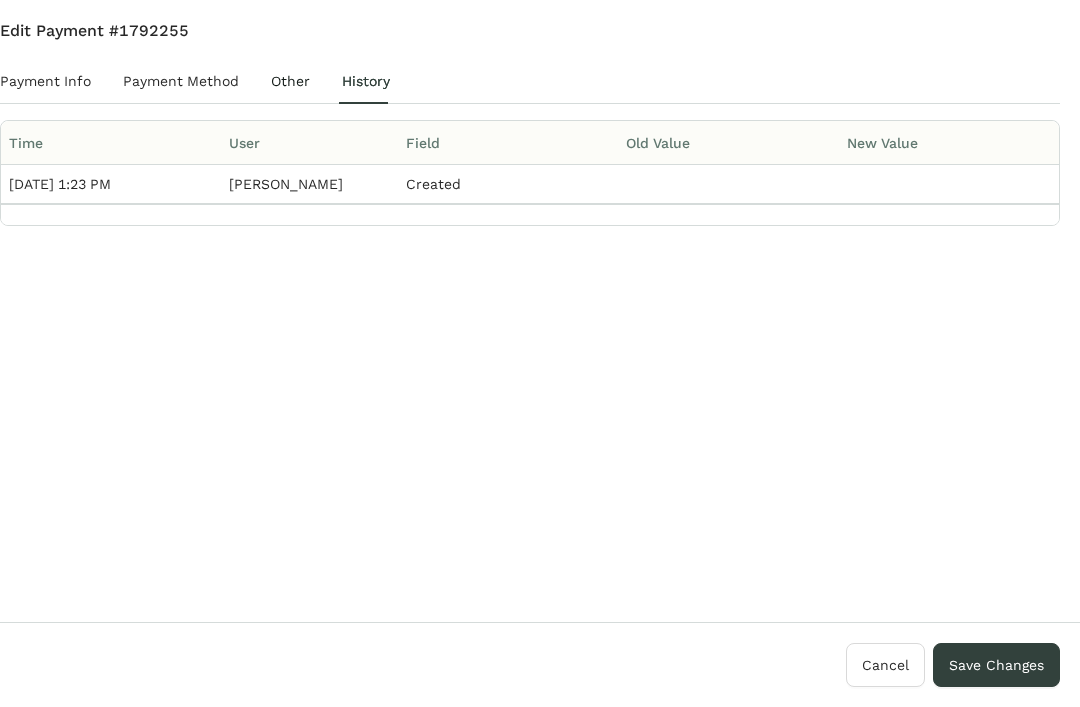 click on "Other" at bounding box center [290, 81] 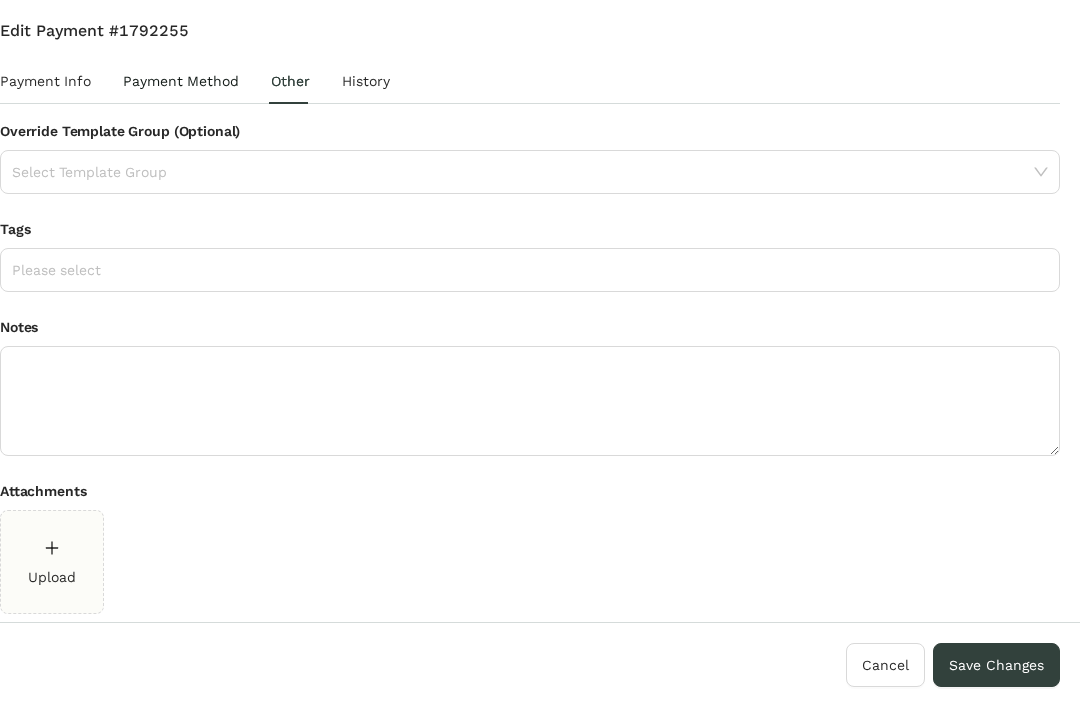 click on "Payment Method" at bounding box center (181, 81) 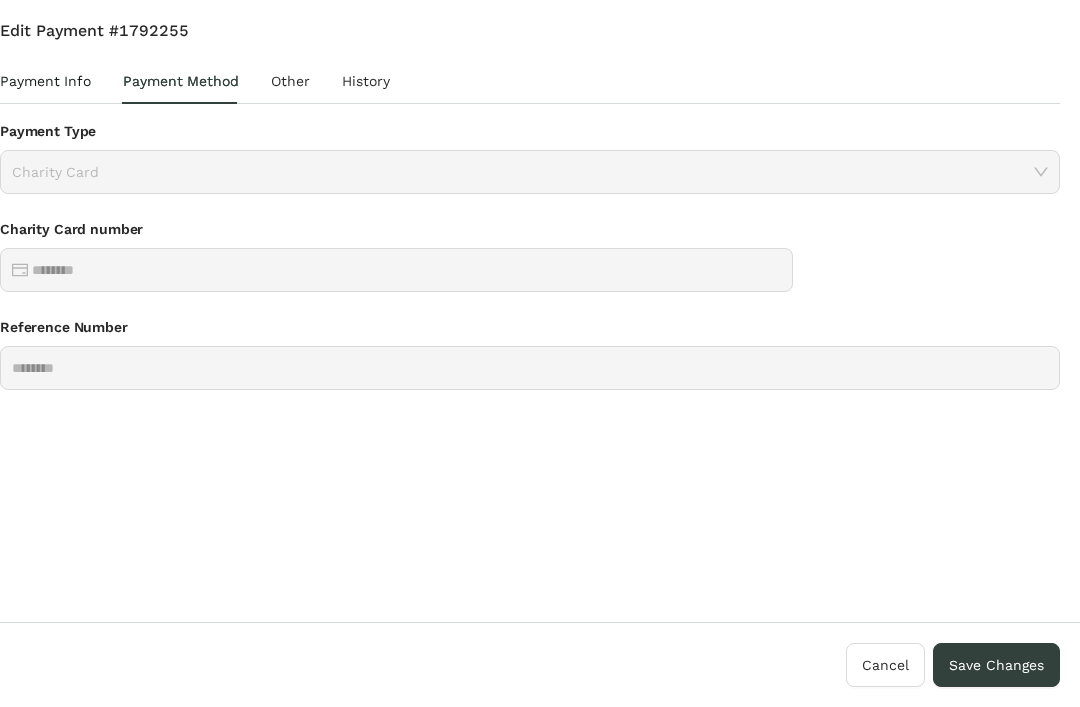 click on "Payment Info" at bounding box center (45, 81) 